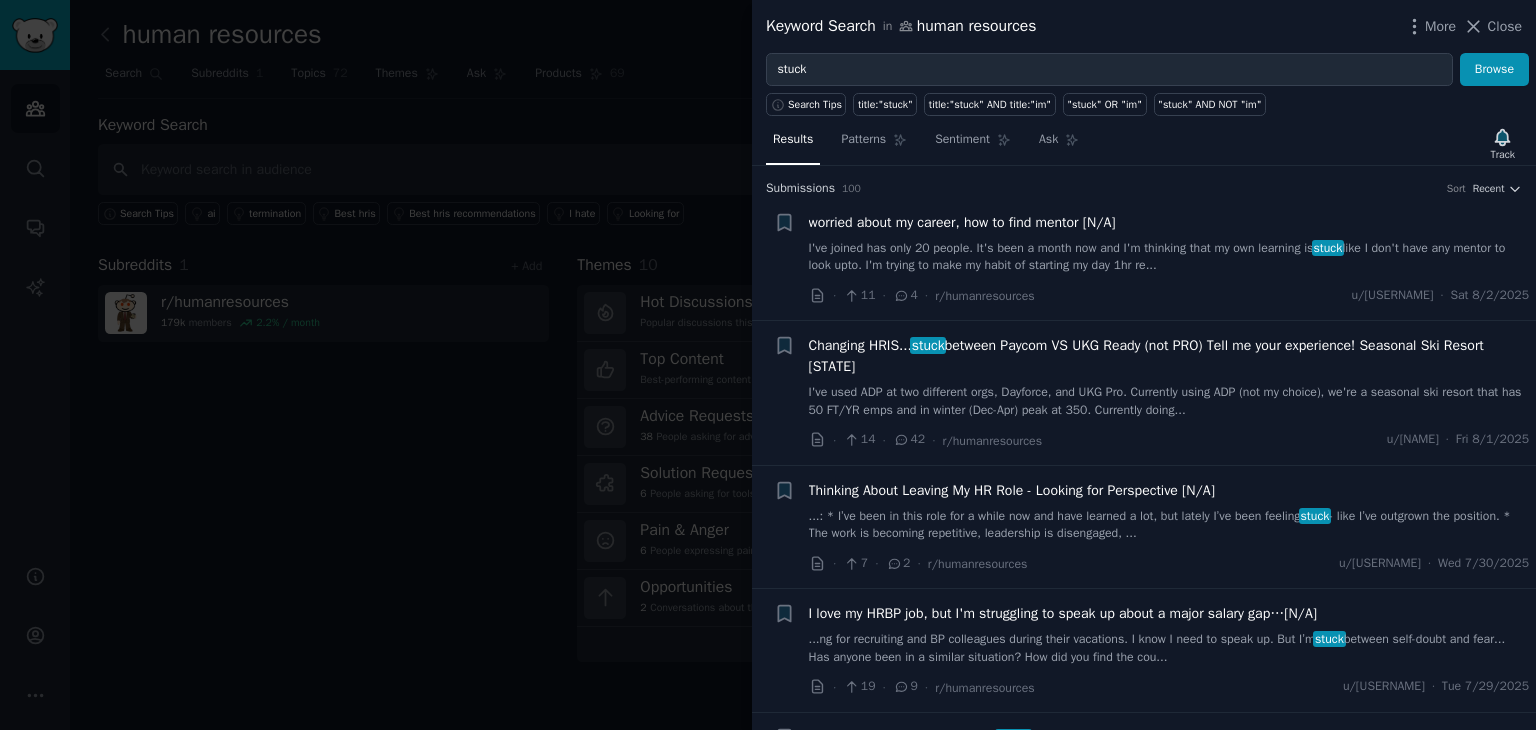 scroll, scrollTop: 0, scrollLeft: 0, axis: both 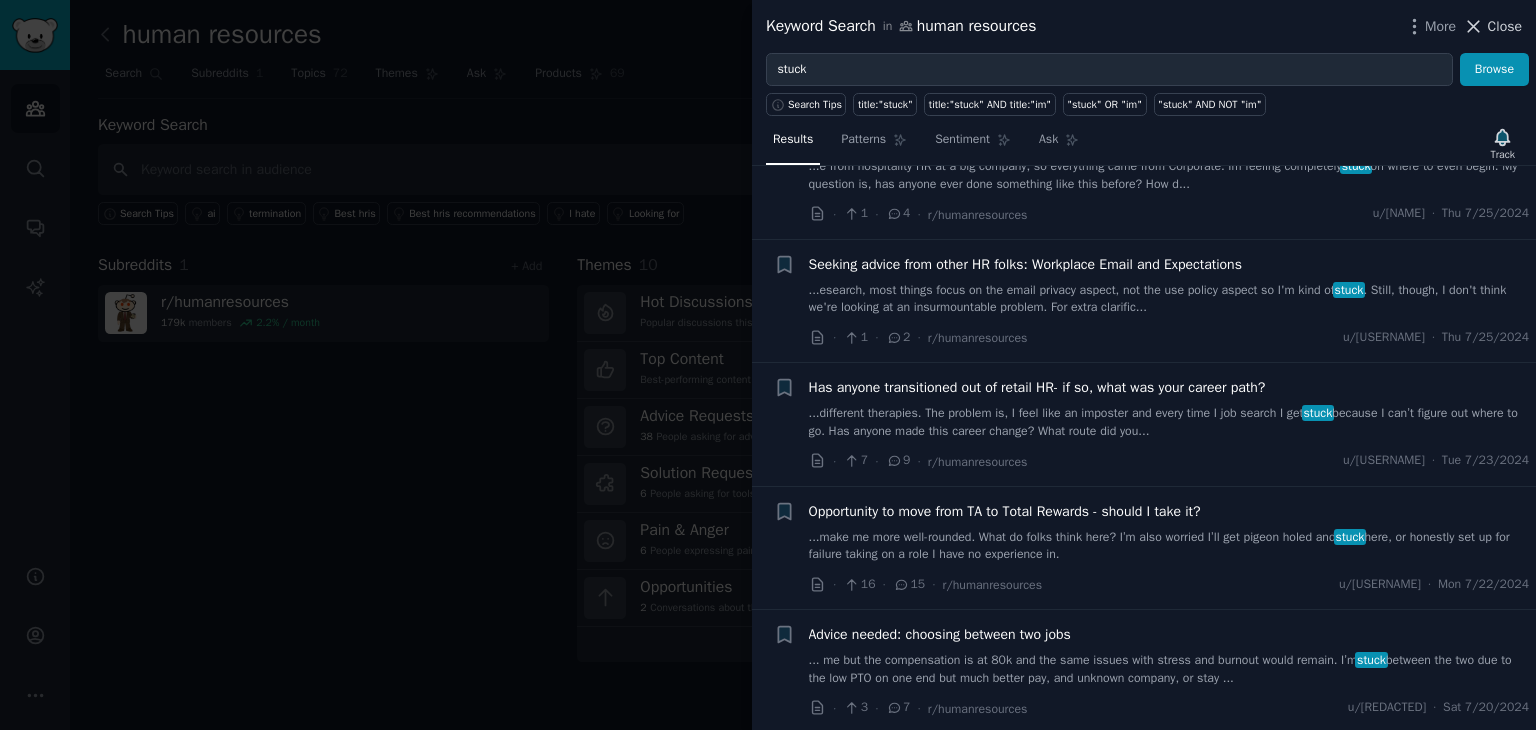 click 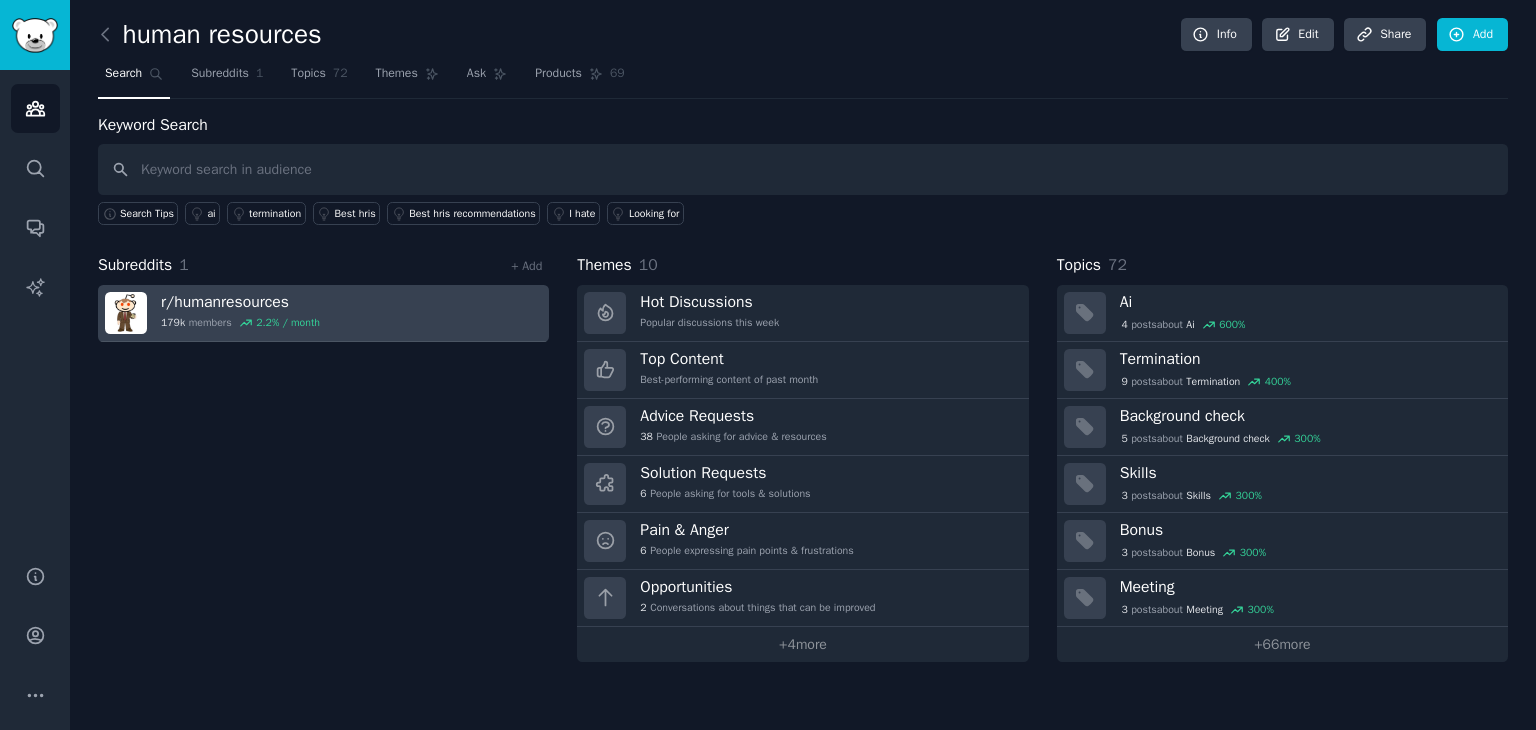 click on "r/ humanresources 179k  members 2.2 % / month" at bounding box center [323, 313] 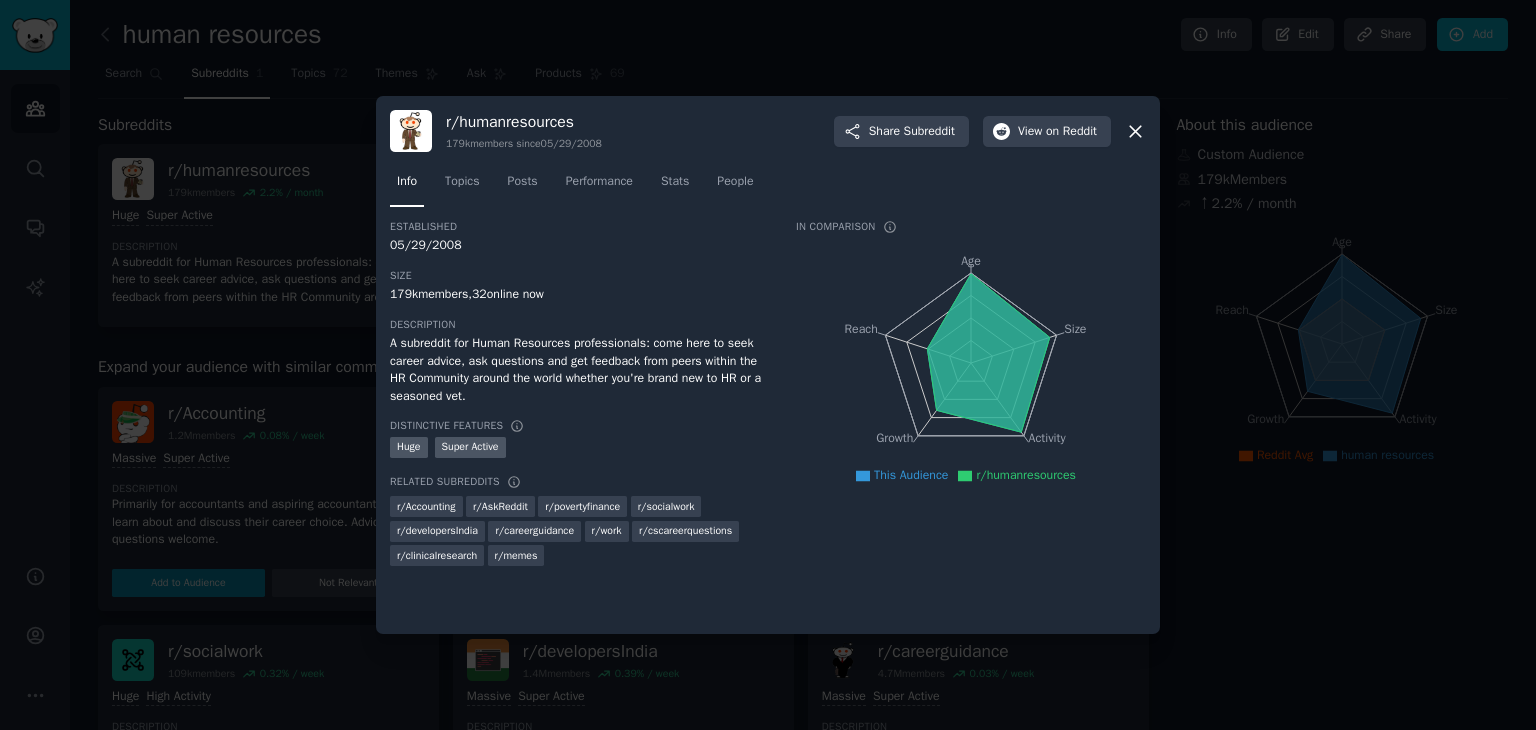 click 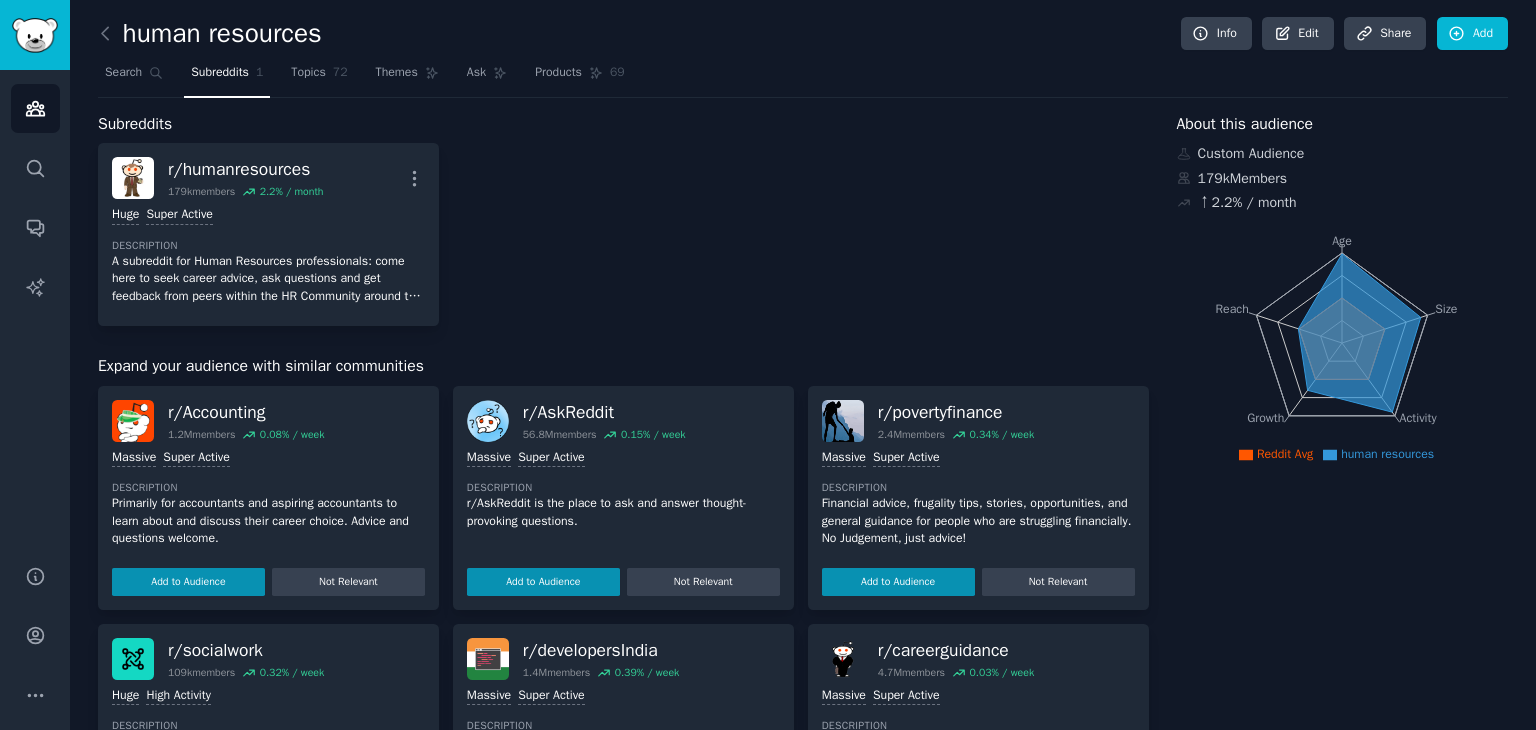 scroll, scrollTop: 0, scrollLeft: 0, axis: both 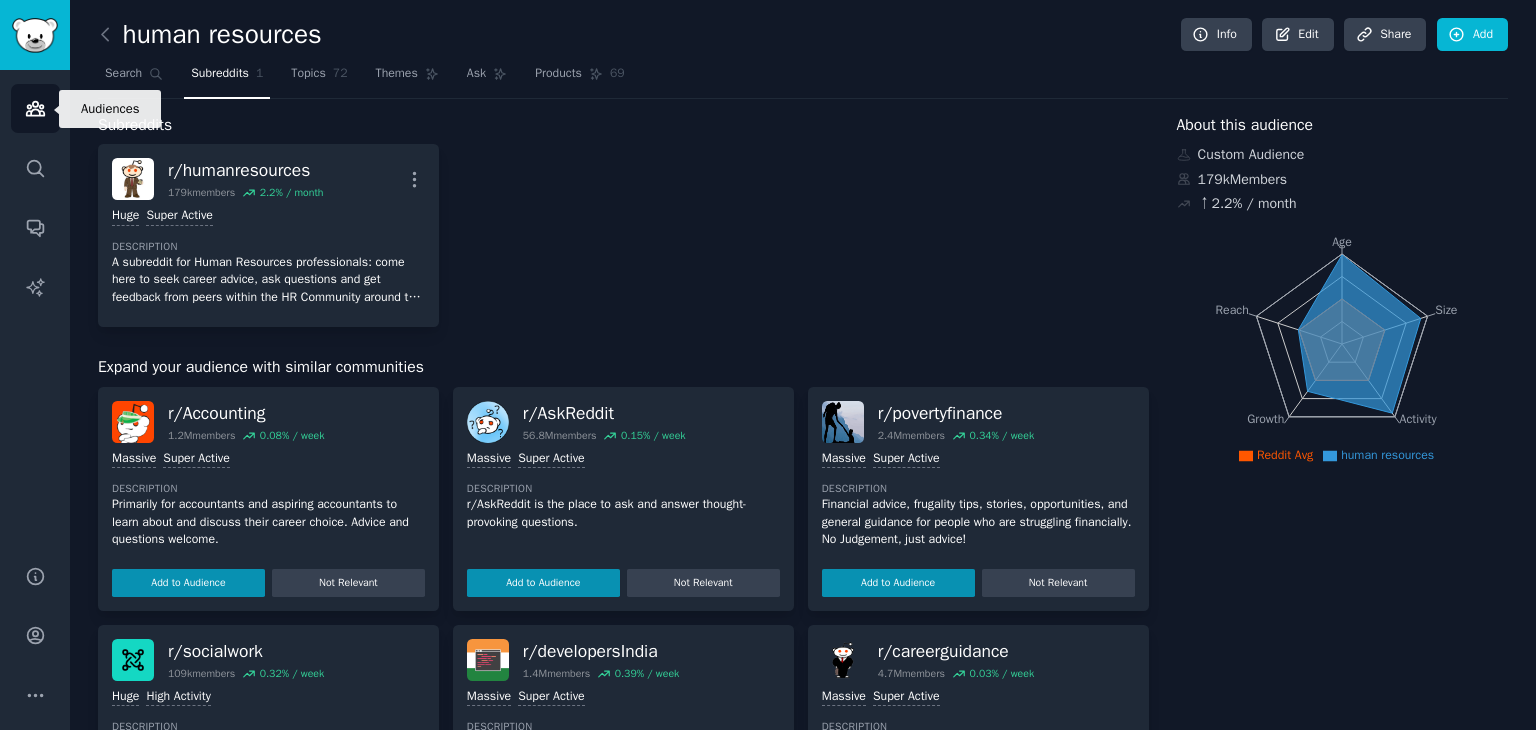 click 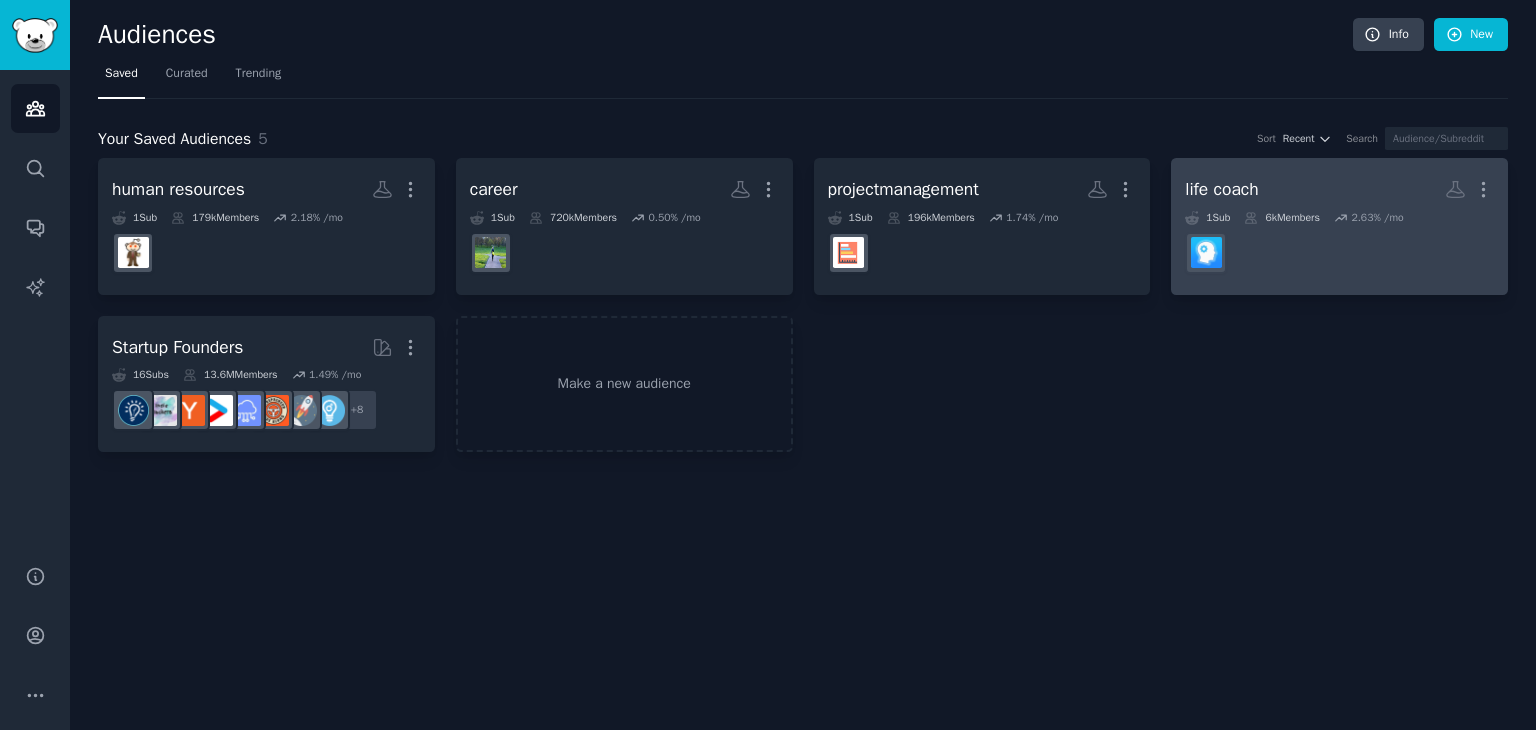 click at bounding box center (1339, 253) 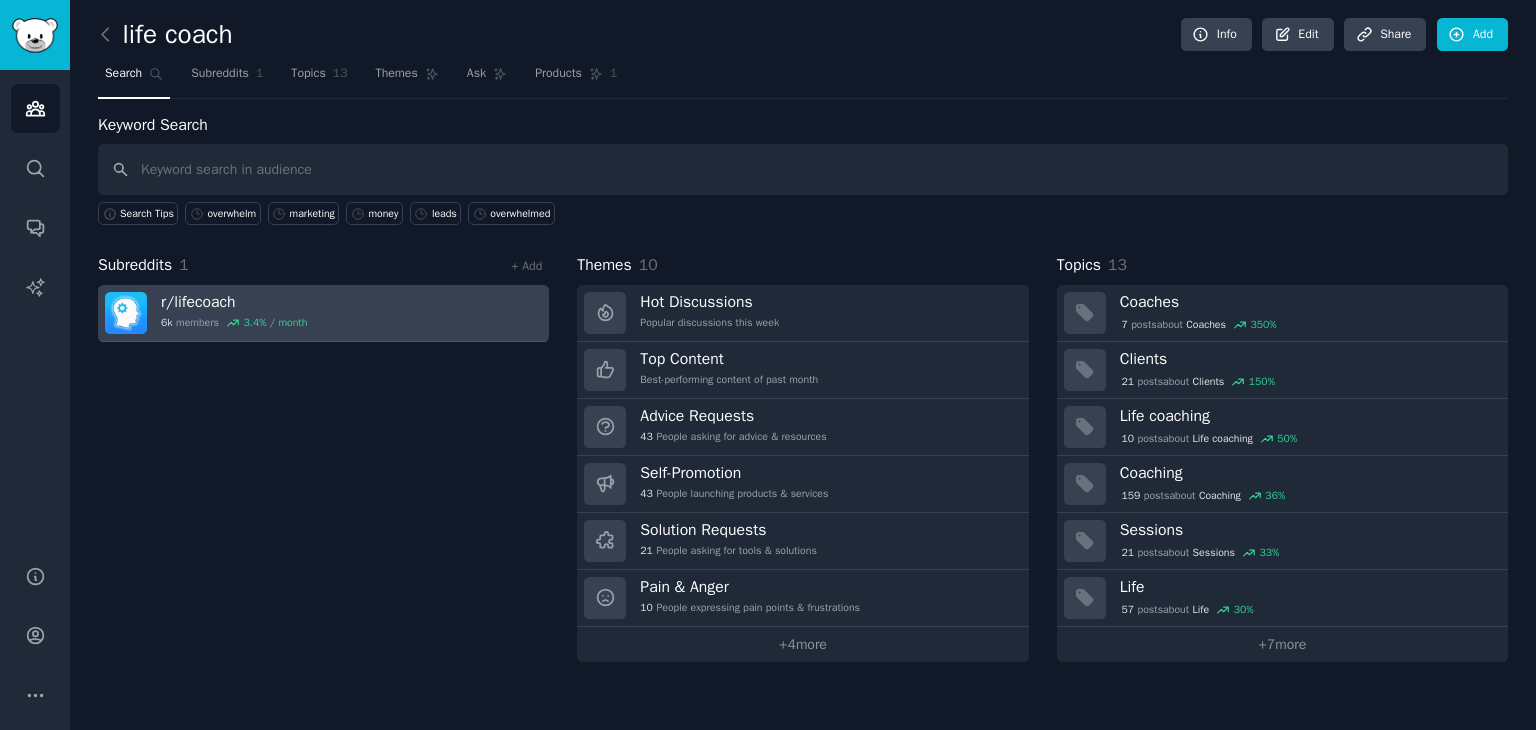 click on "r/ lifecoach 6k  members 3.4 % / month" at bounding box center (323, 313) 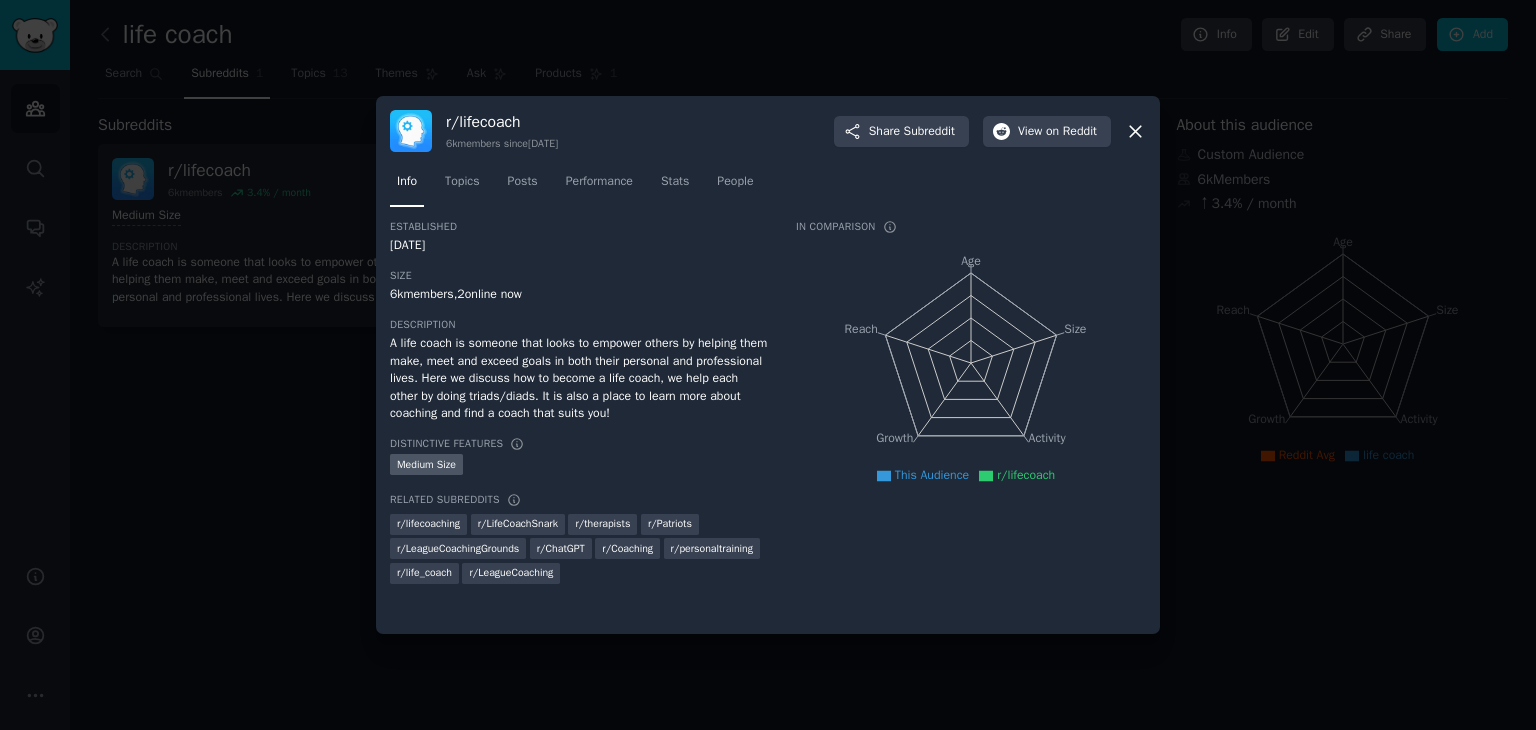 click on "Description" at bounding box center [579, 325] 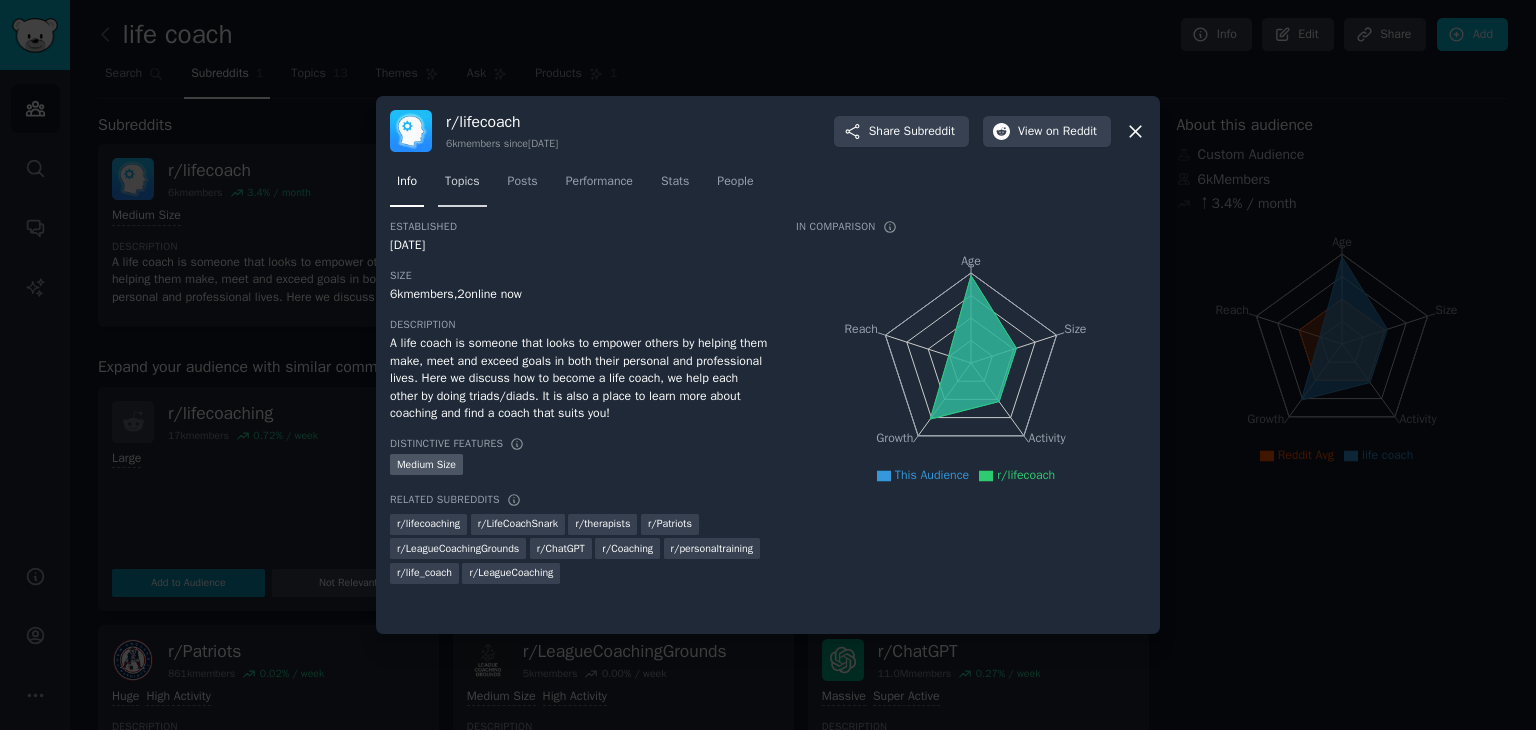 click on "Topics" at bounding box center [462, 182] 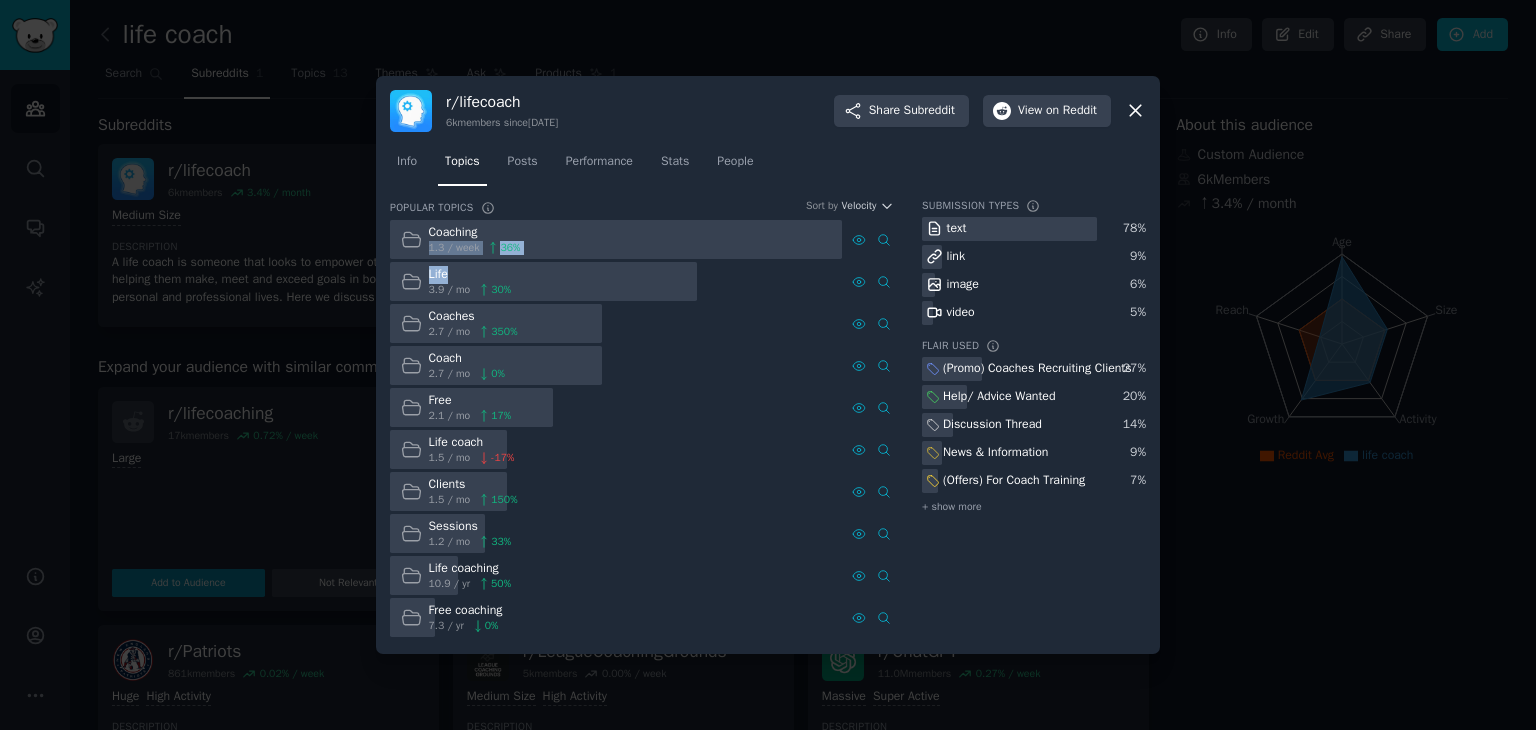 drag, startPoint x: 496, startPoint y: 261, endPoint x: 497, endPoint y: 205, distance: 56.008926 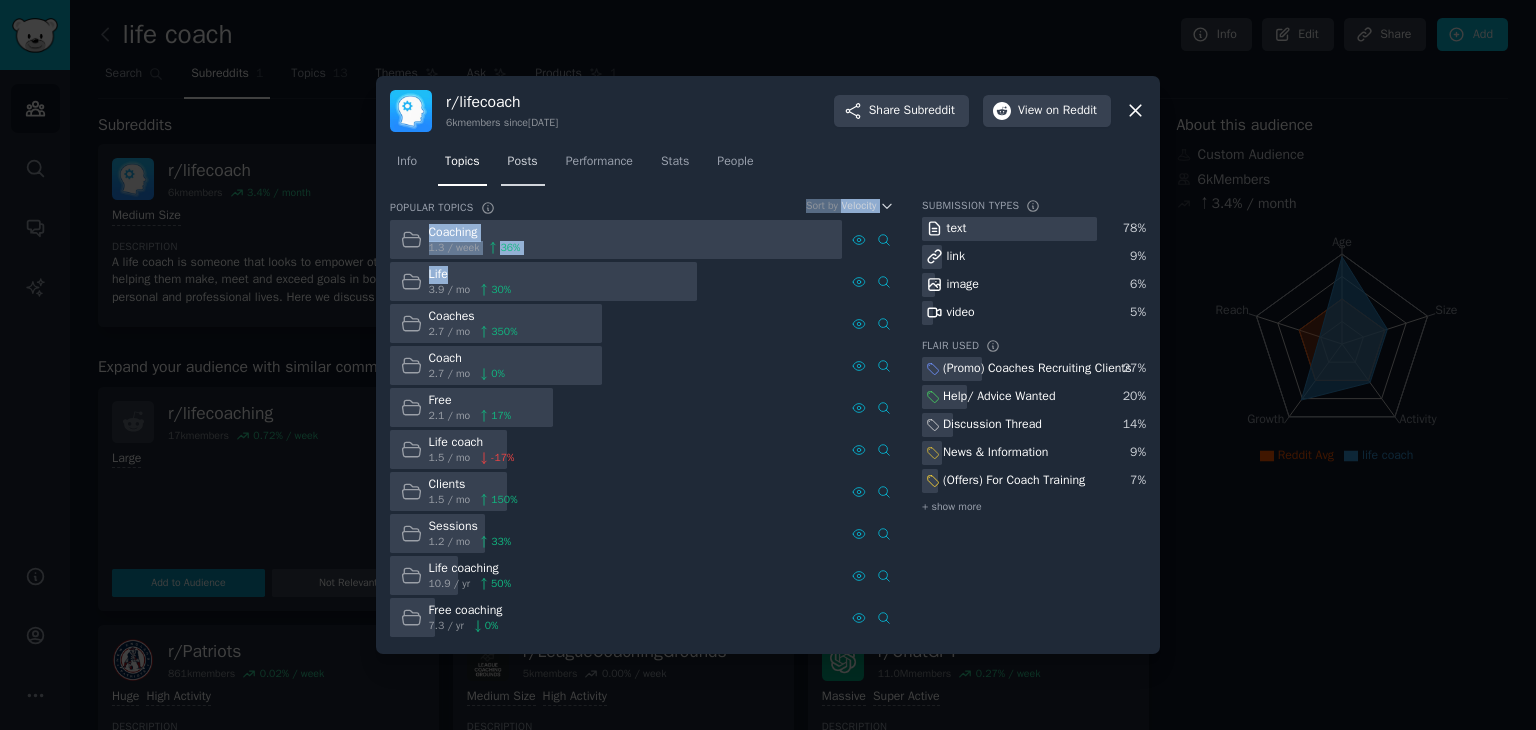 click on "Posts" at bounding box center (523, 162) 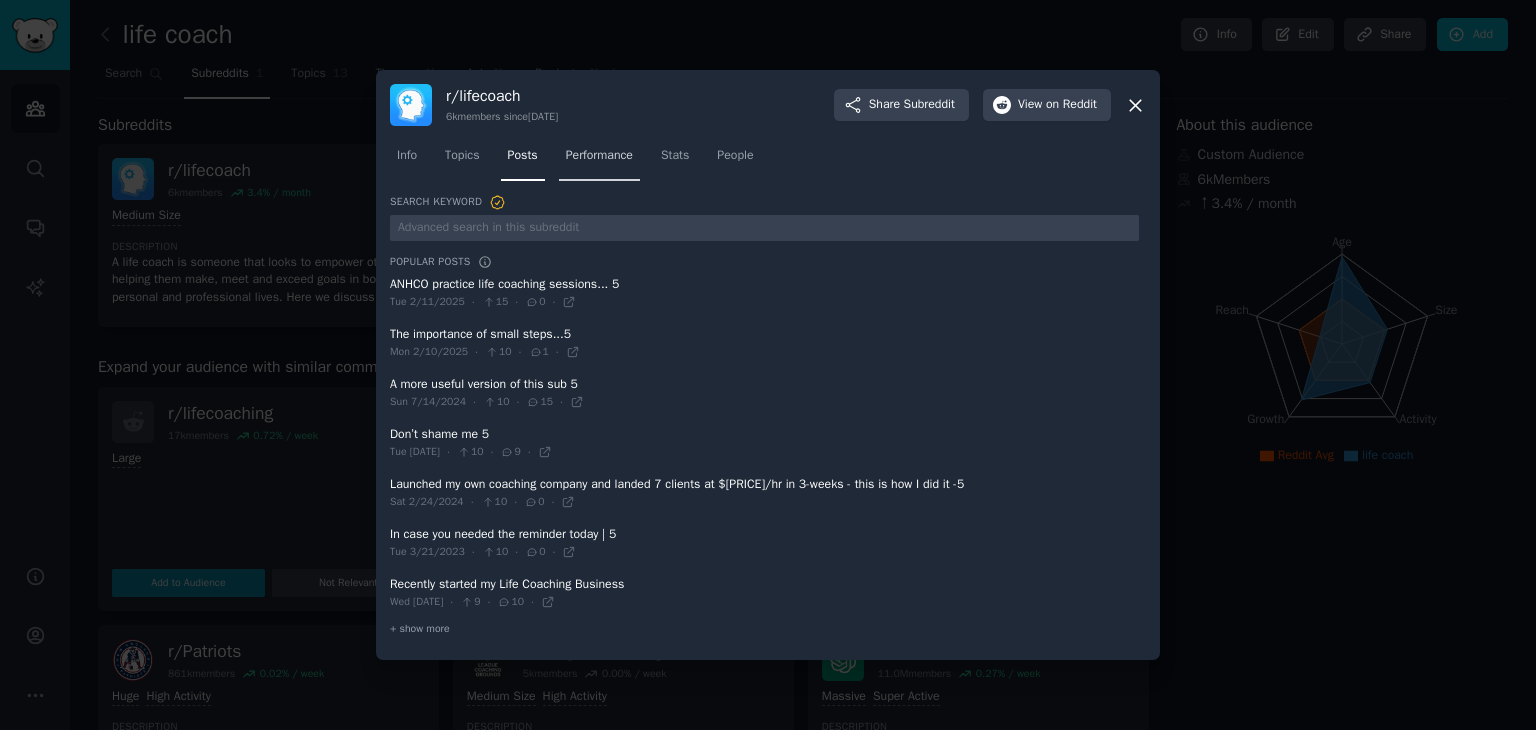 click on "Performance" at bounding box center [599, 160] 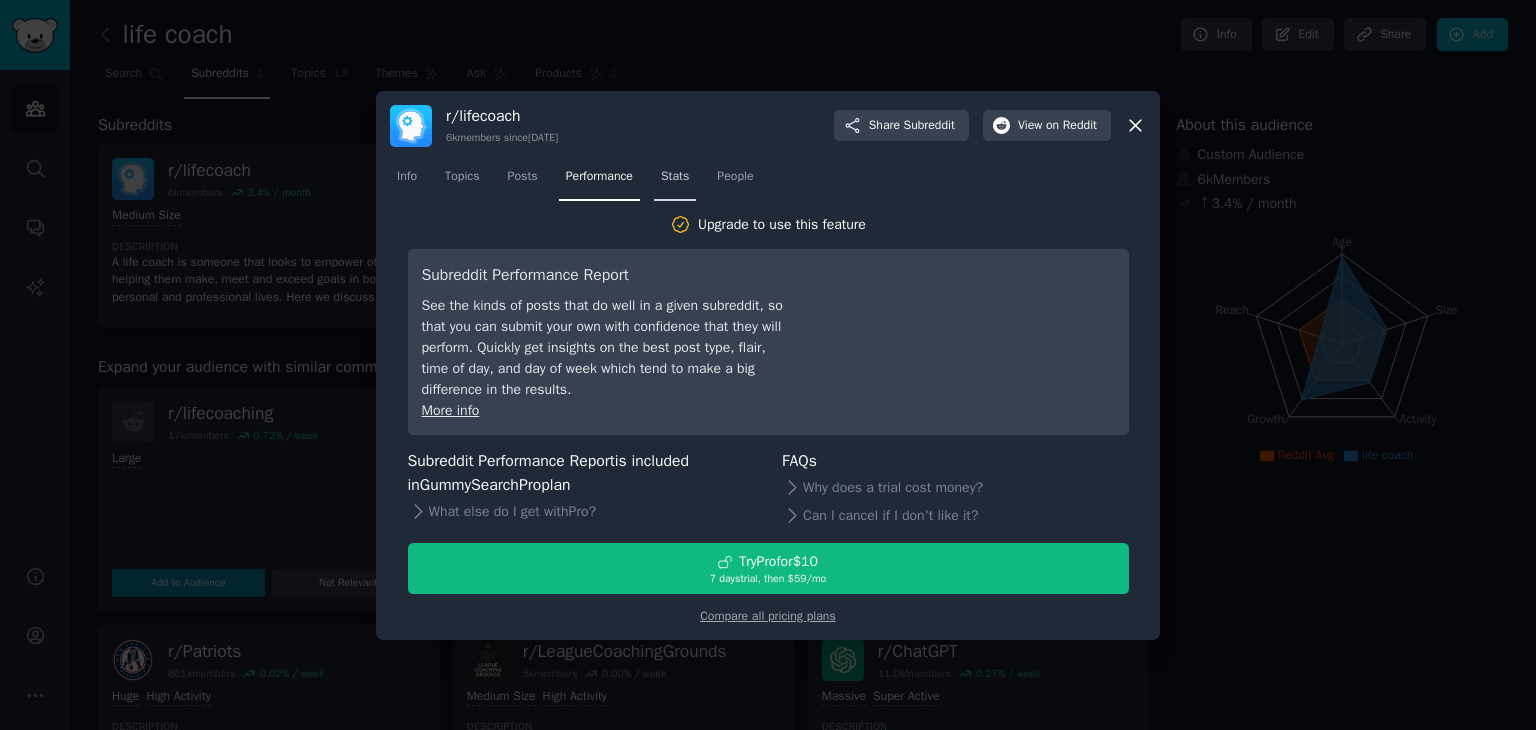 click on "Stats" at bounding box center [675, 177] 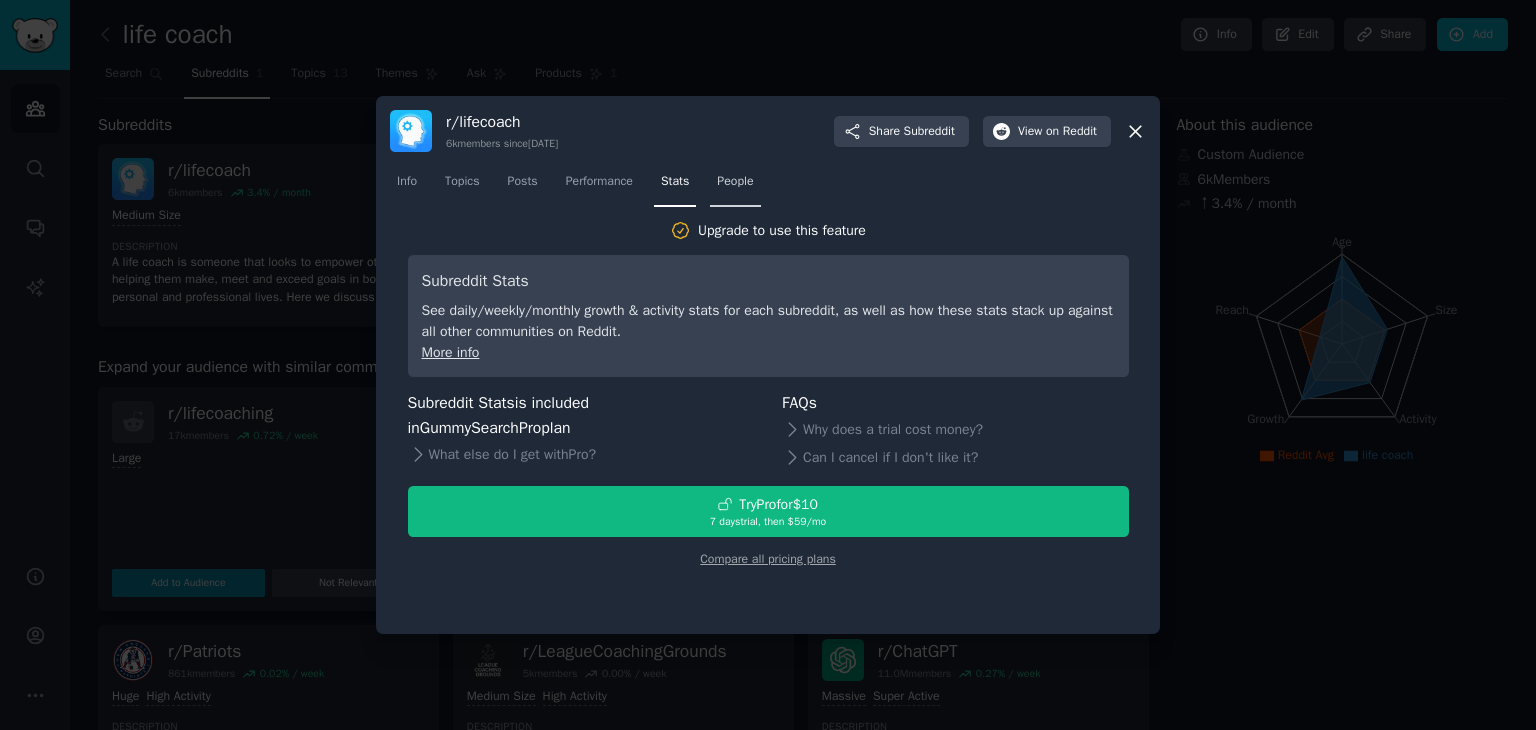 click on "People" at bounding box center [735, 182] 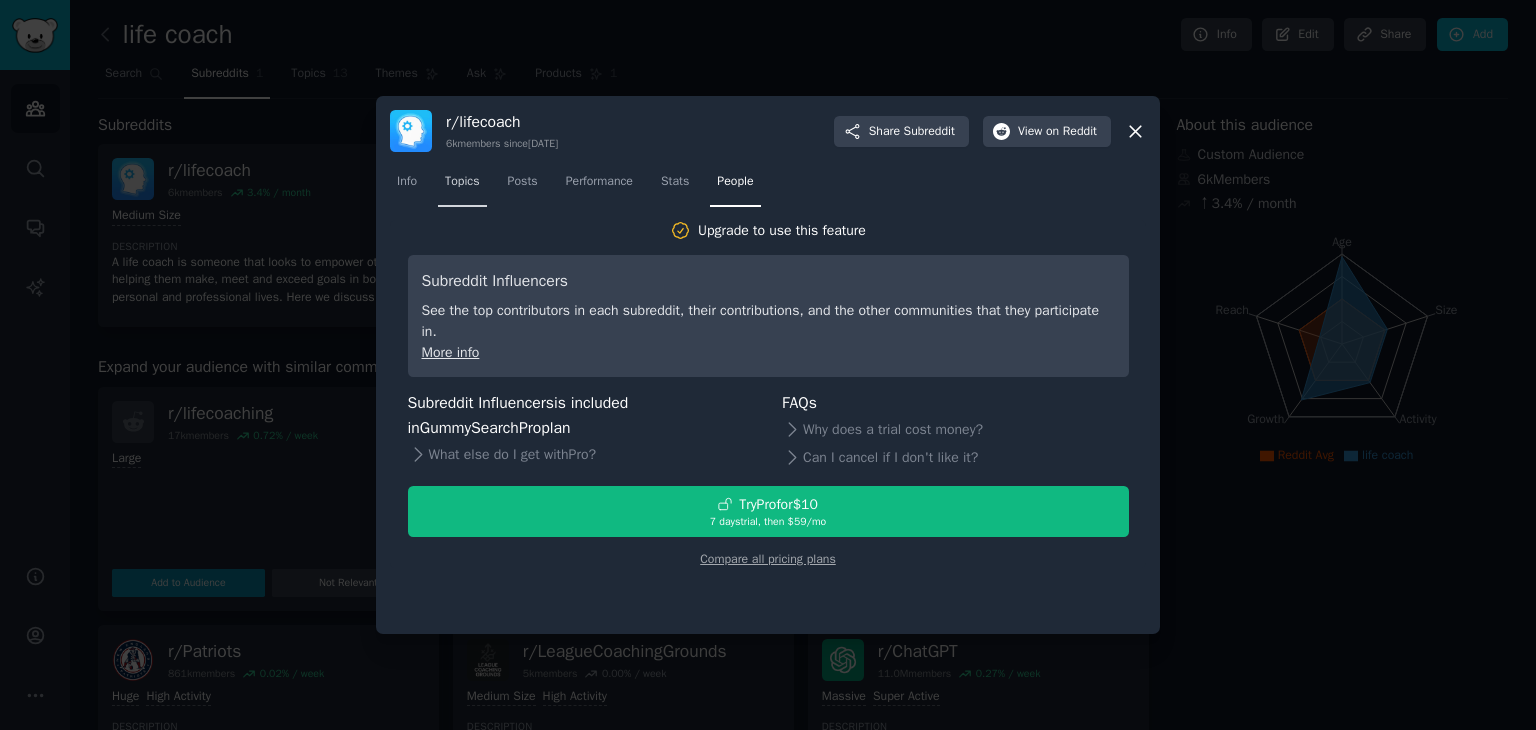click on "Topics" at bounding box center [462, 182] 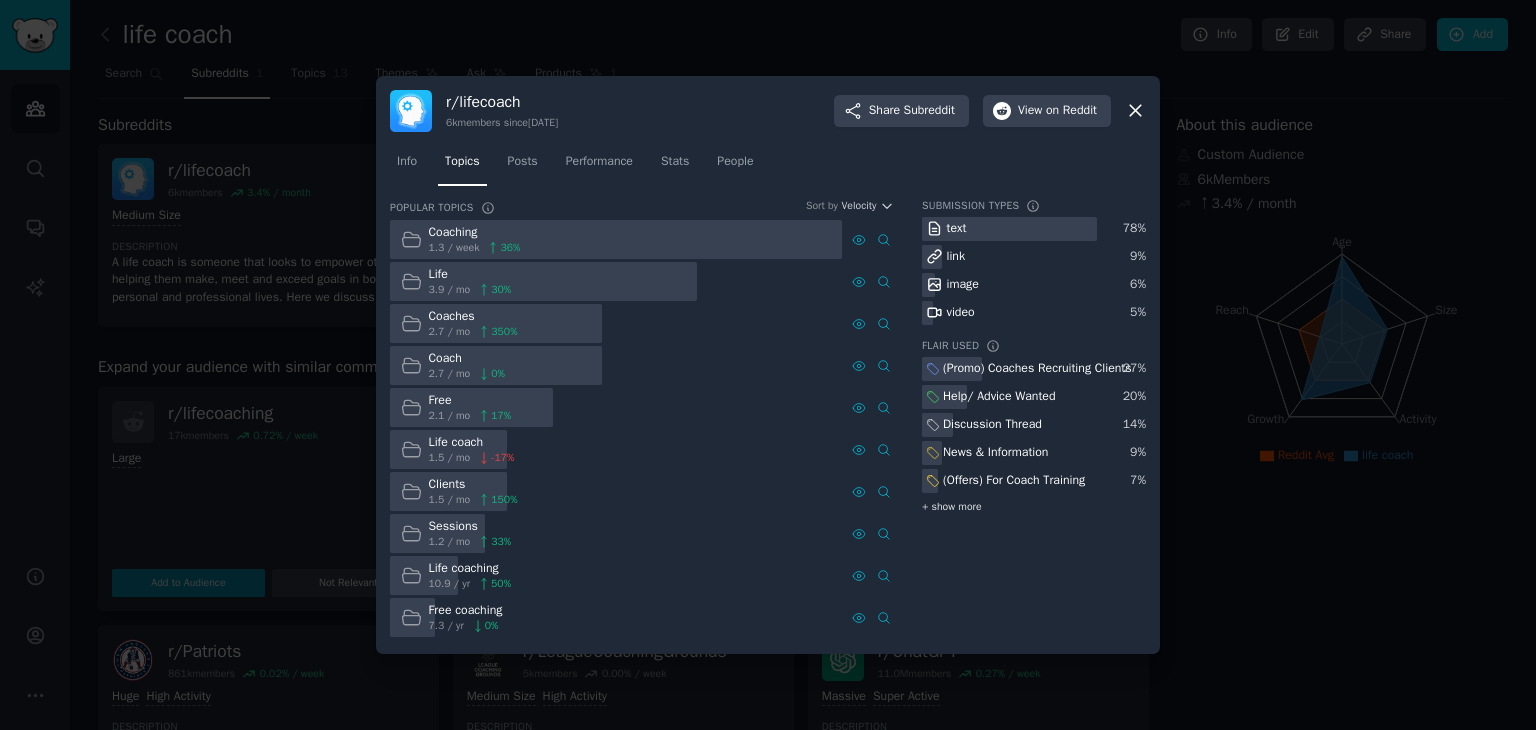 click on "+ show more" at bounding box center [952, 507] 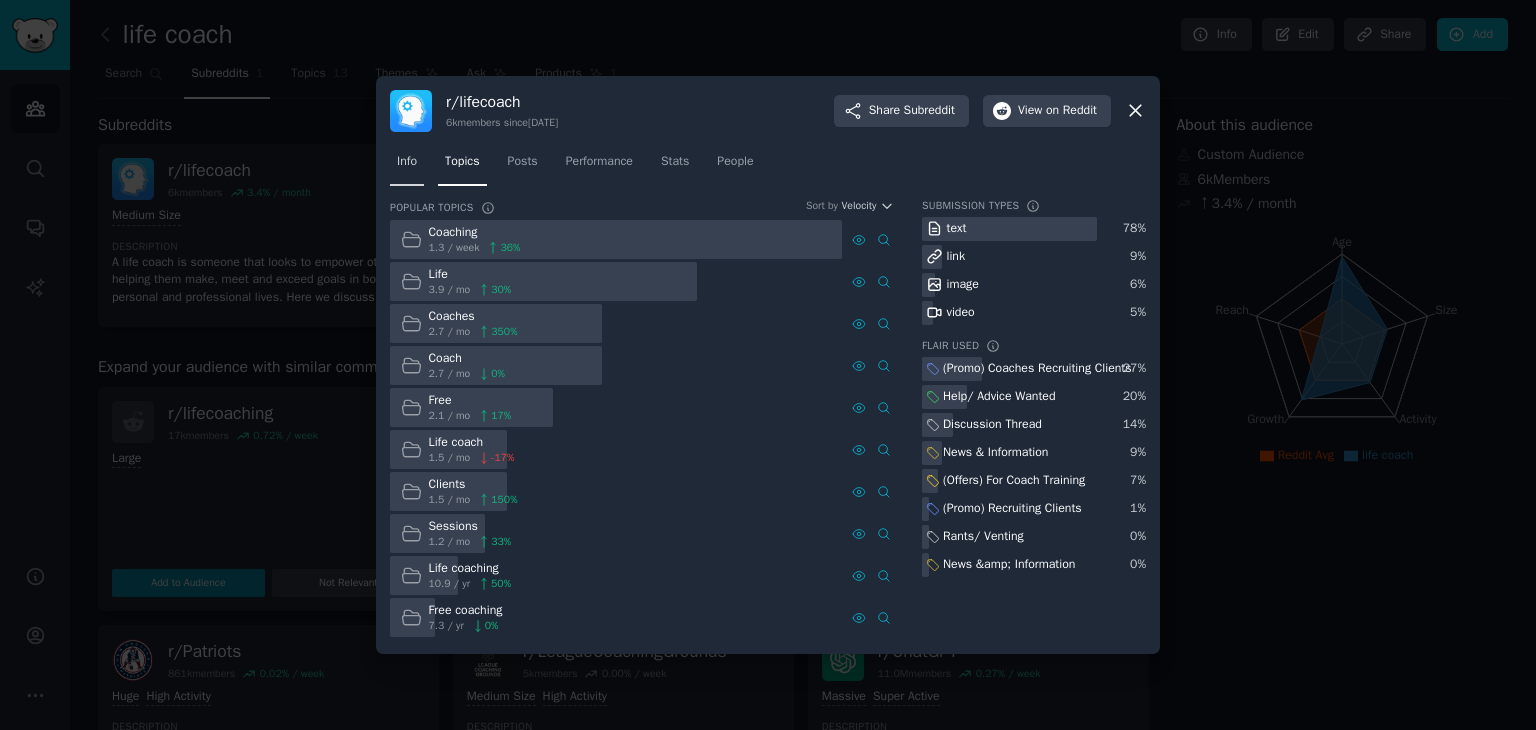 click on "Info" at bounding box center (407, 162) 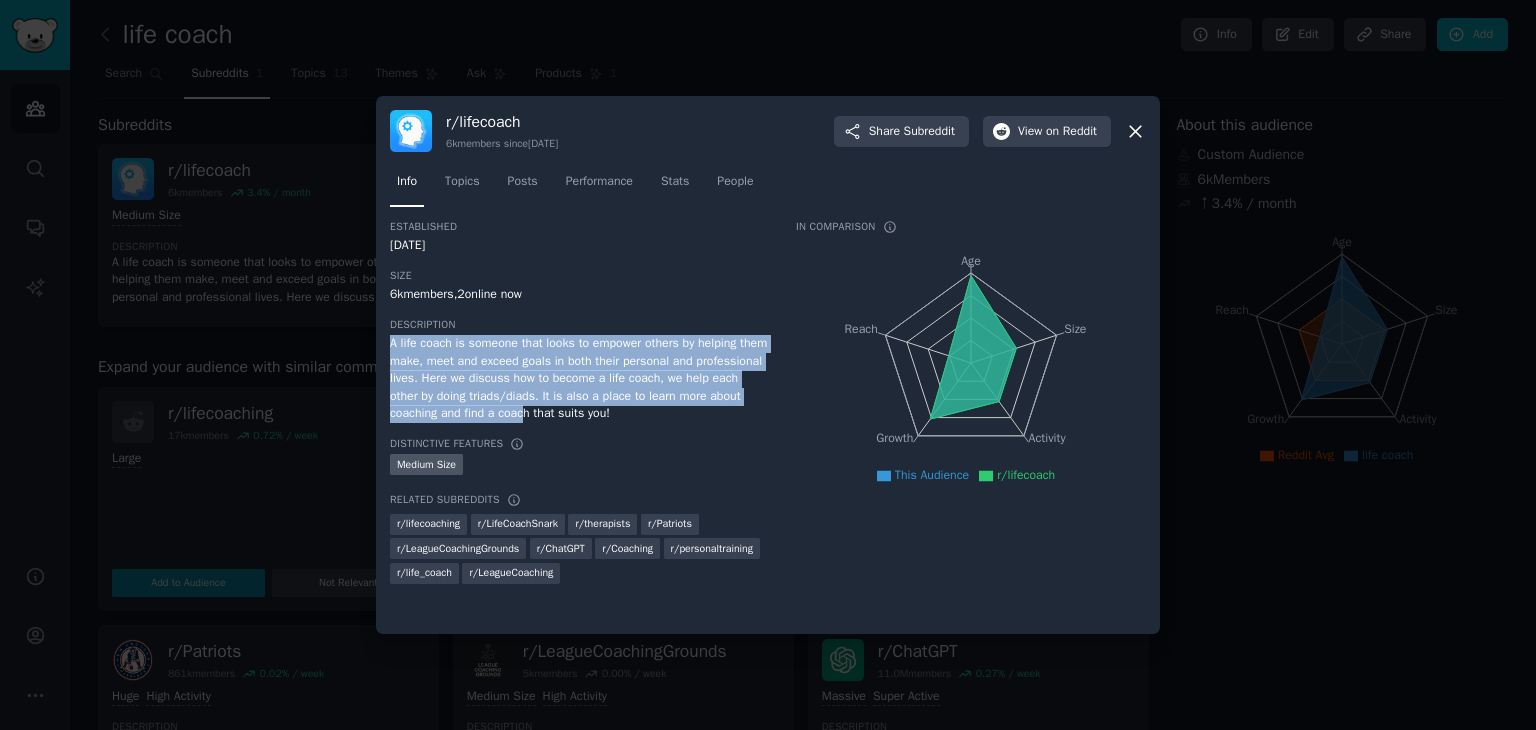 drag, startPoint x: 392, startPoint y: 345, endPoint x: 560, endPoint y: 416, distance: 182.38695 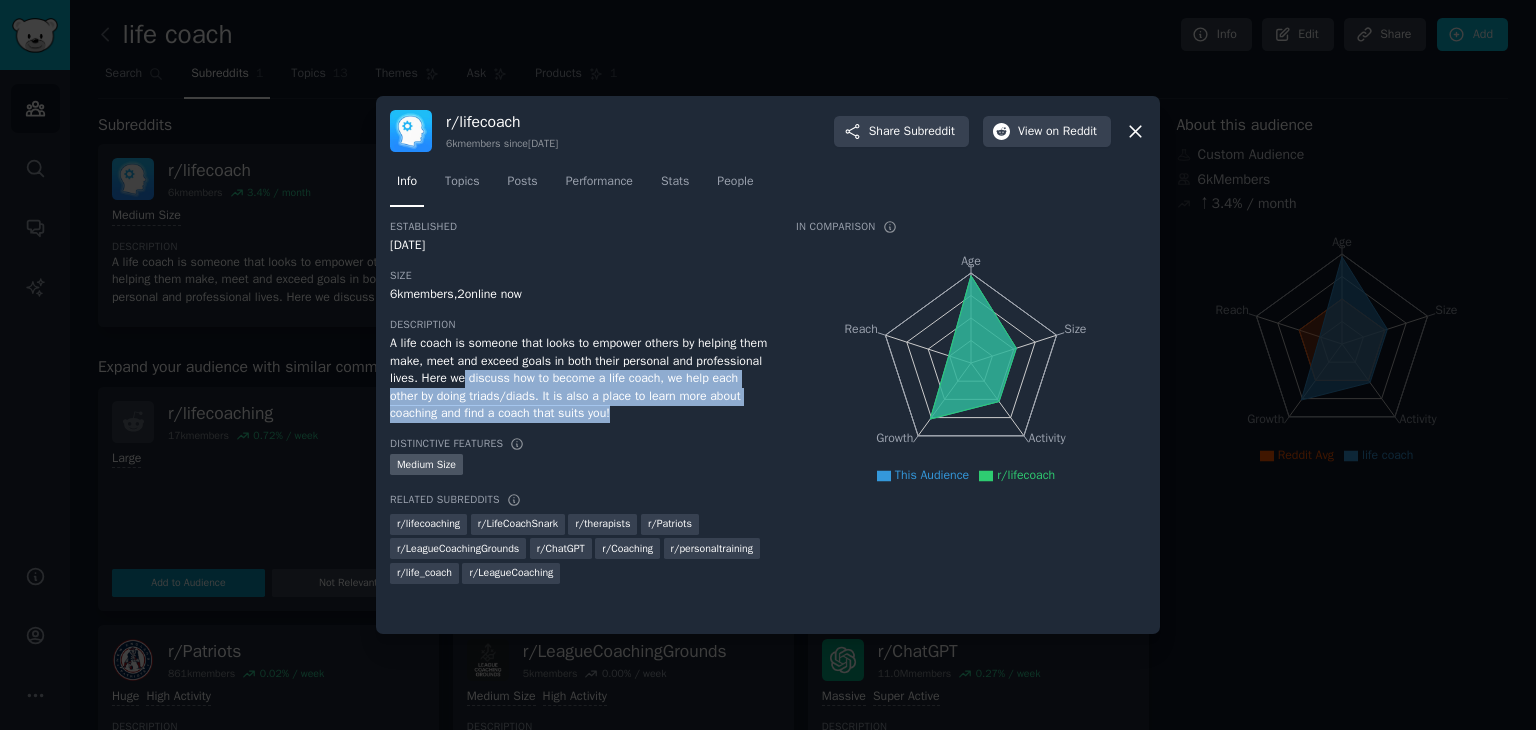 drag, startPoint x: 533, startPoint y: 376, endPoint x: 648, endPoint y: 412, distance: 120.50311 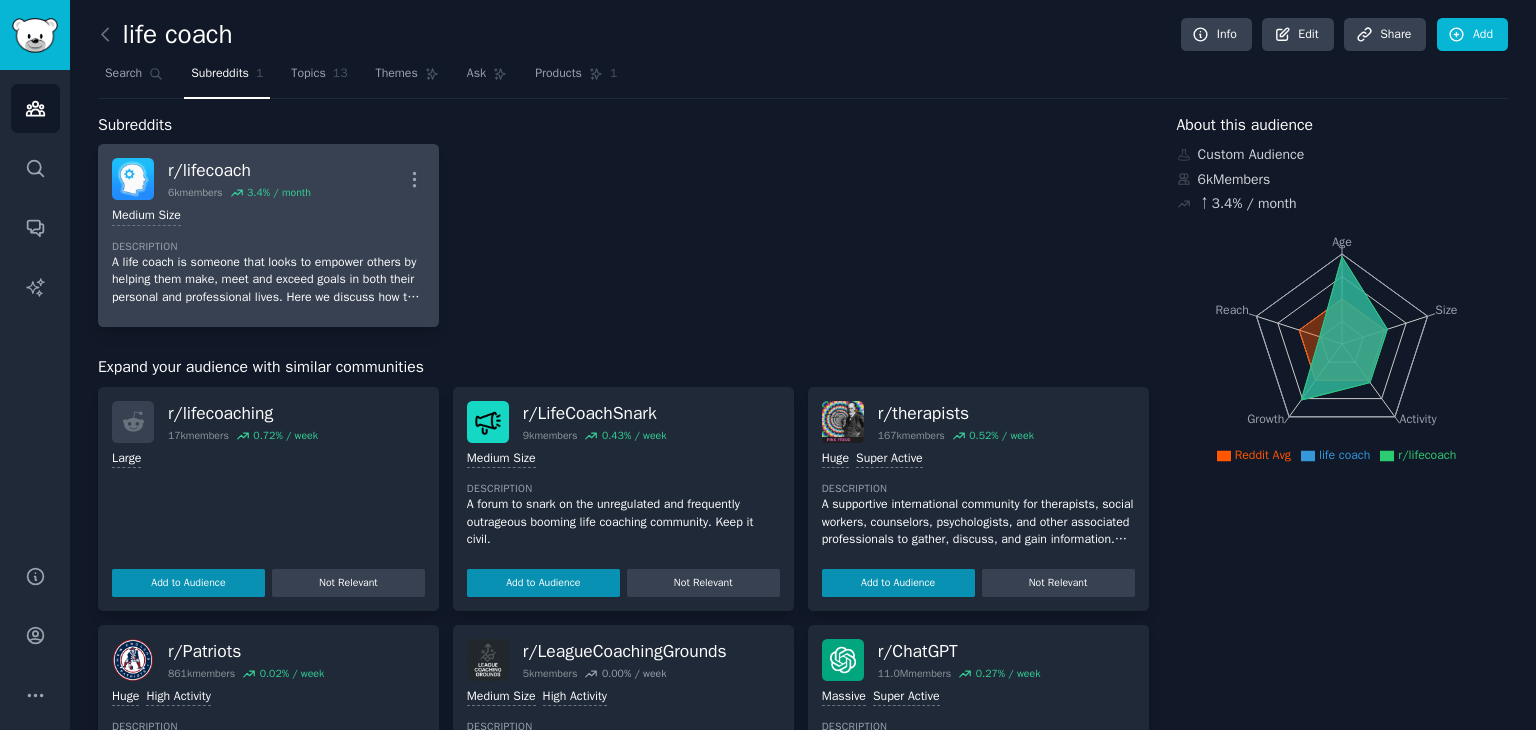 click on "A life coach is someone that looks to empower others by helping them make, meet and exceed goals in both their personal and professional lives. Here we discuss how to become a life coach, we help each other by doing triads/diads. It is also a place to learn more about coaching and find a coach that suits you!" at bounding box center (268, 280) 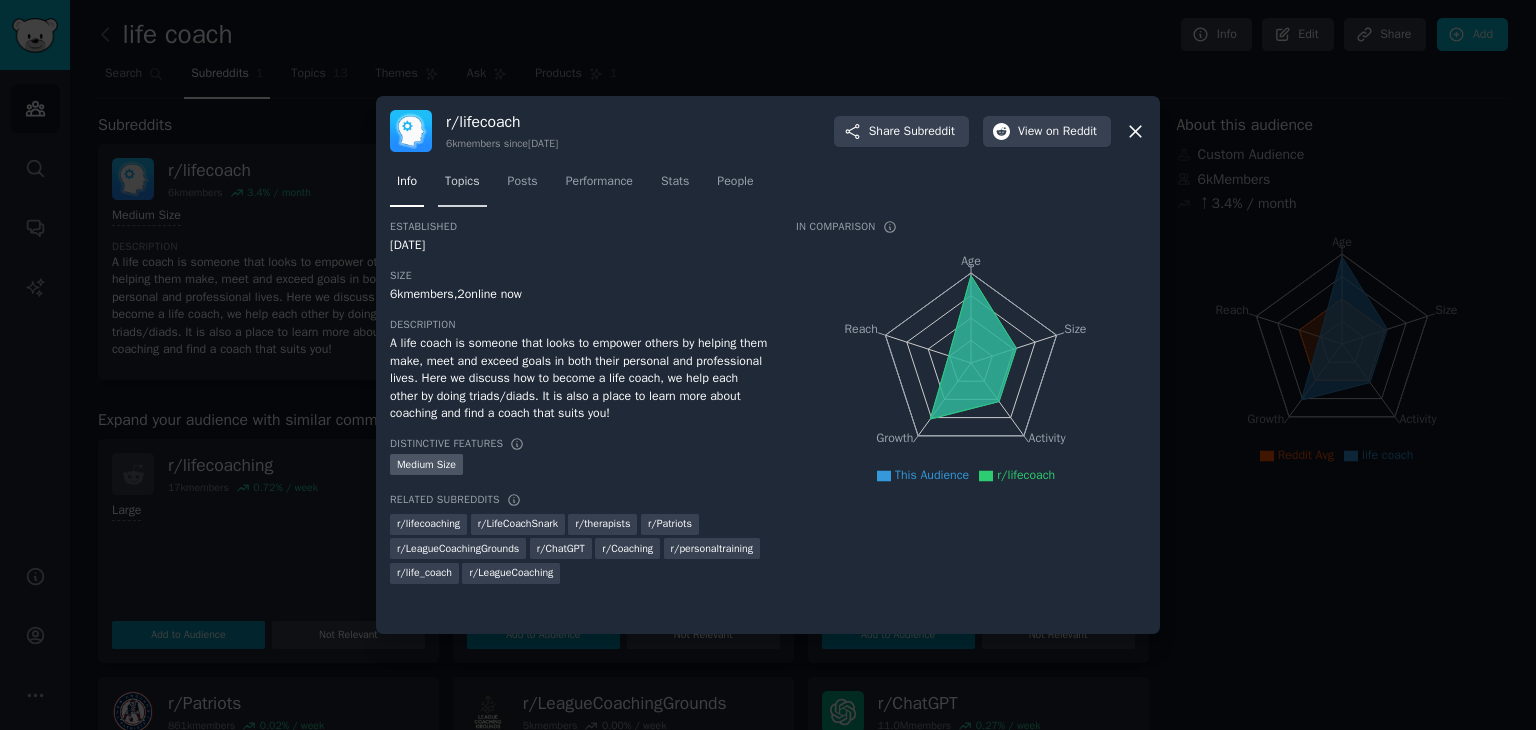 click on "Topics" at bounding box center (462, 182) 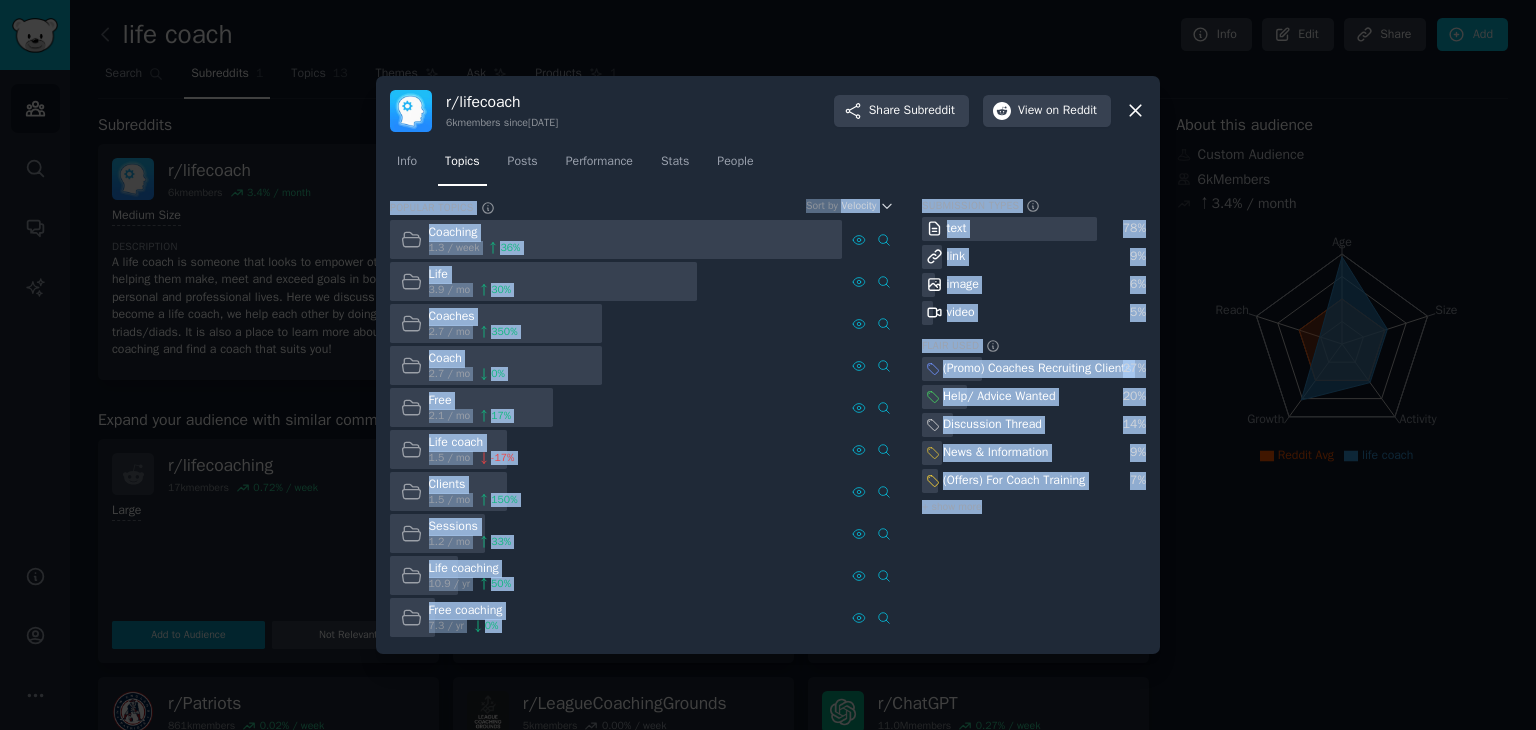 drag, startPoint x: 383, startPoint y: 204, endPoint x: 1063, endPoint y: 527, distance: 752.814 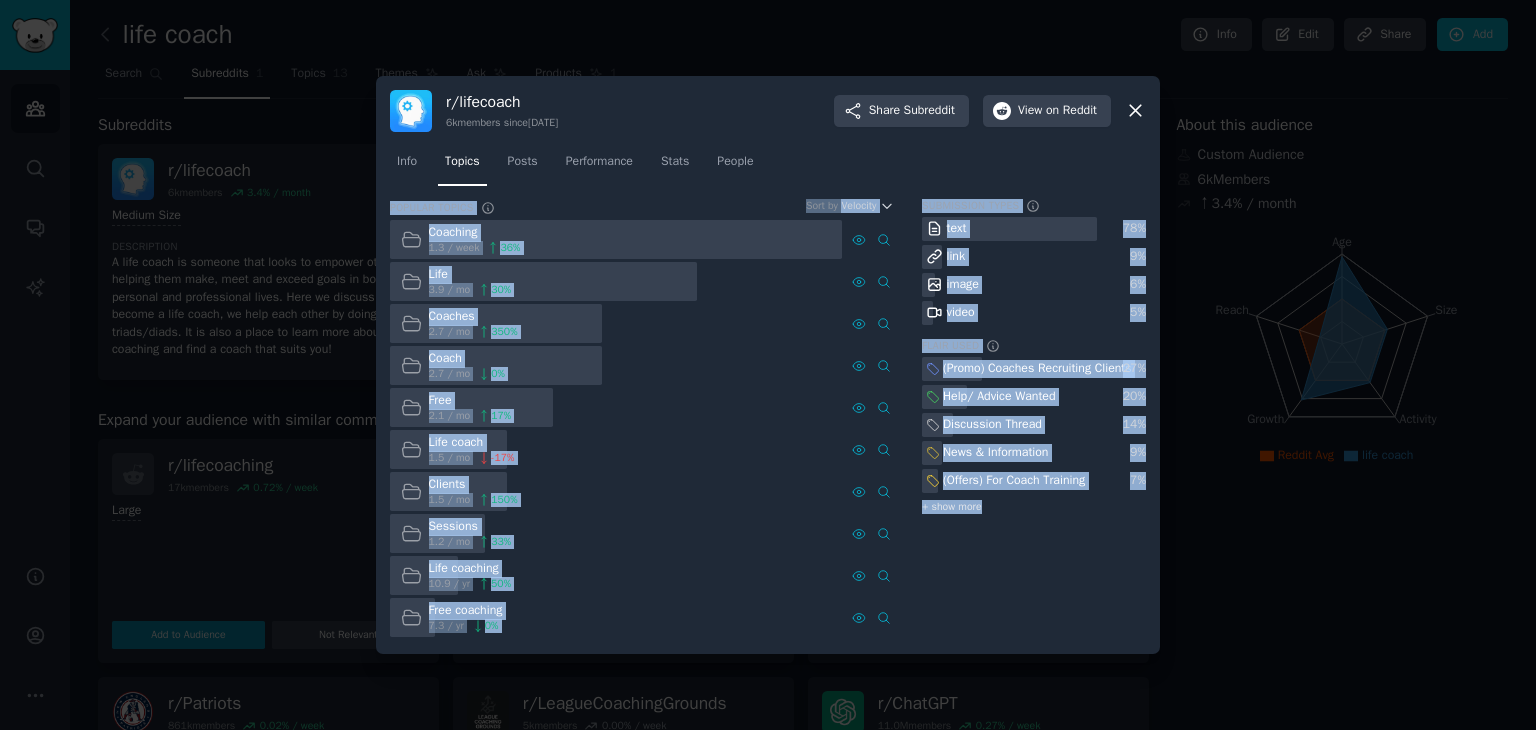 click on "+ show more" at bounding box center [952, 507] 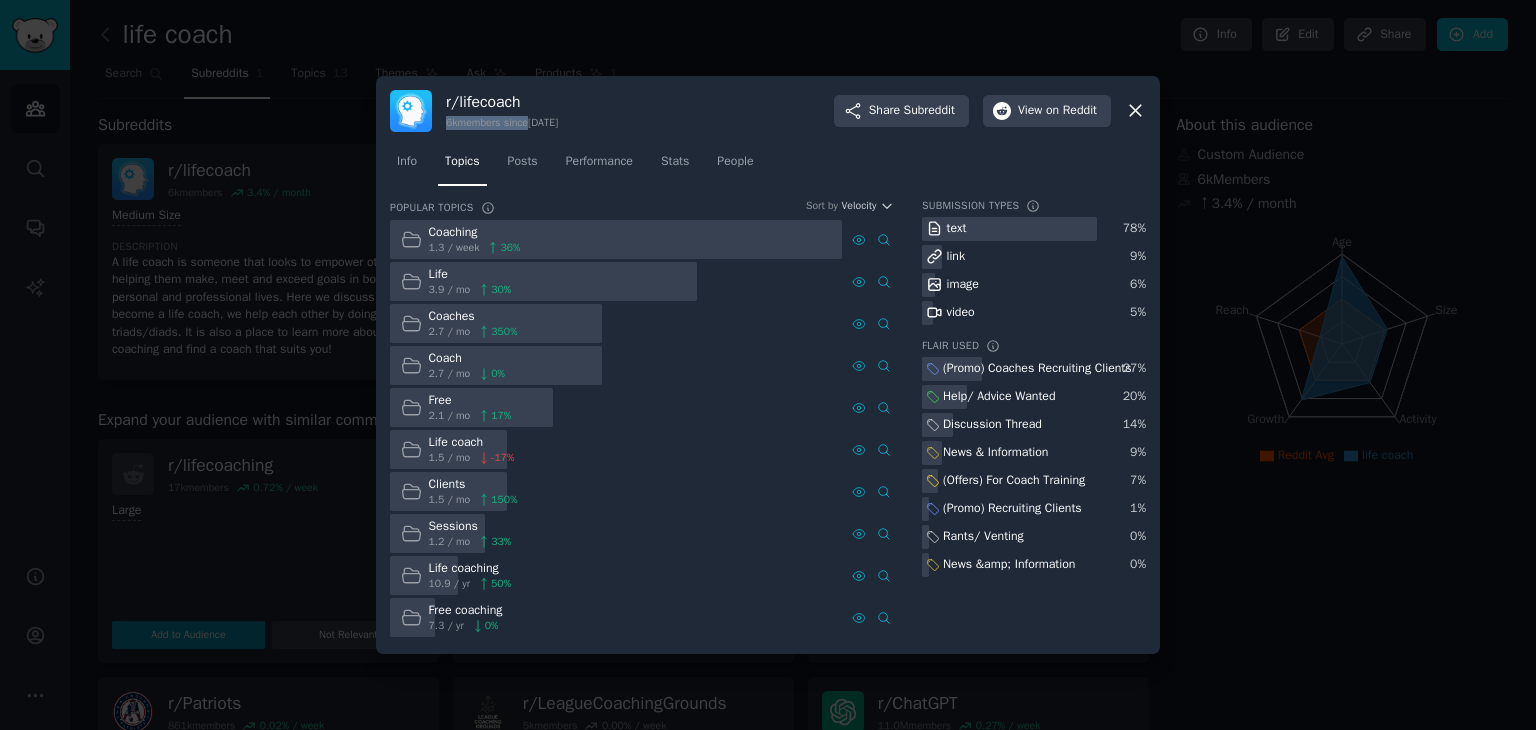 drag, startPoint x: 447, startPoint y: 124, endPoint x: 525, endPoint y: 121, distance: 78.05767 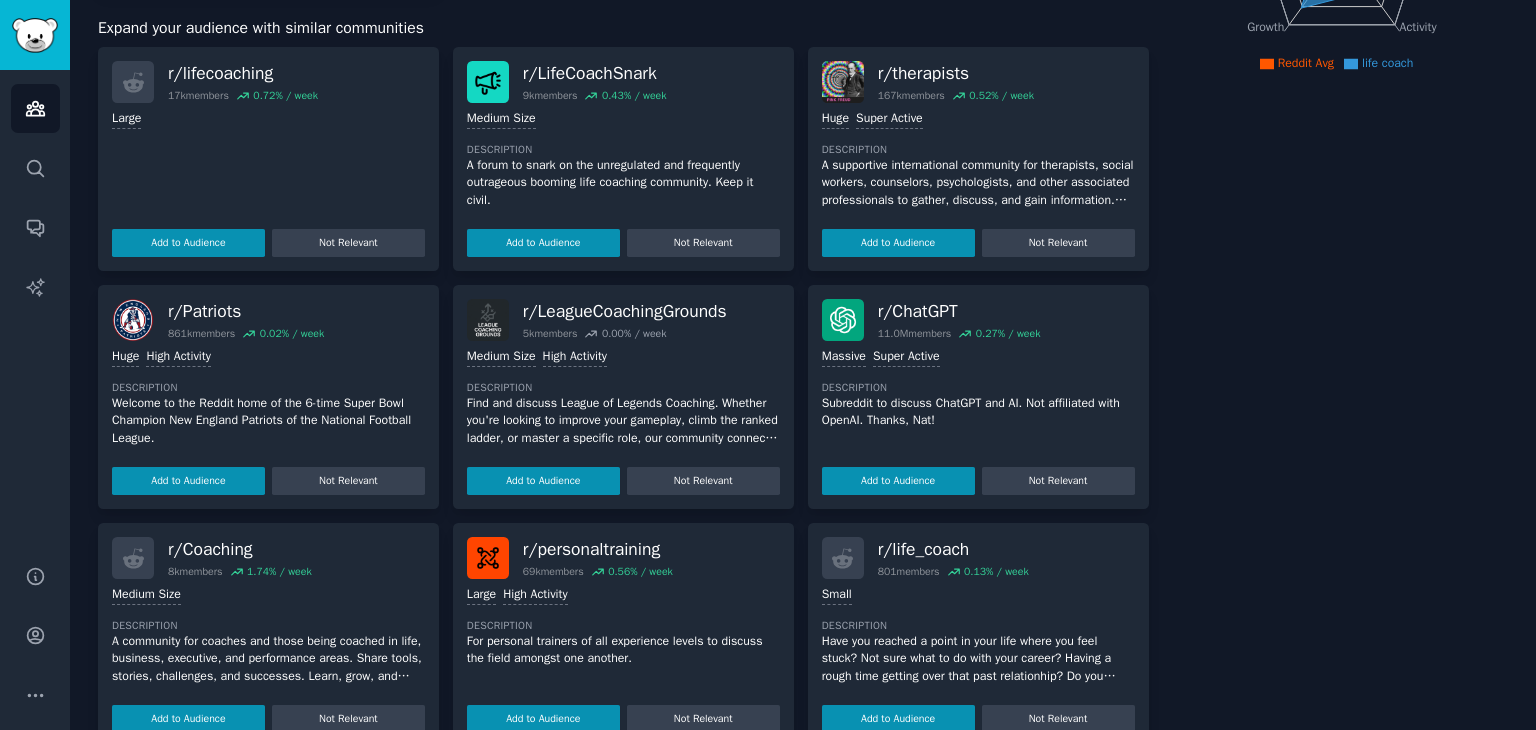 scroll, scrollTop: 398, scrollLeft: 0, axis: vertical 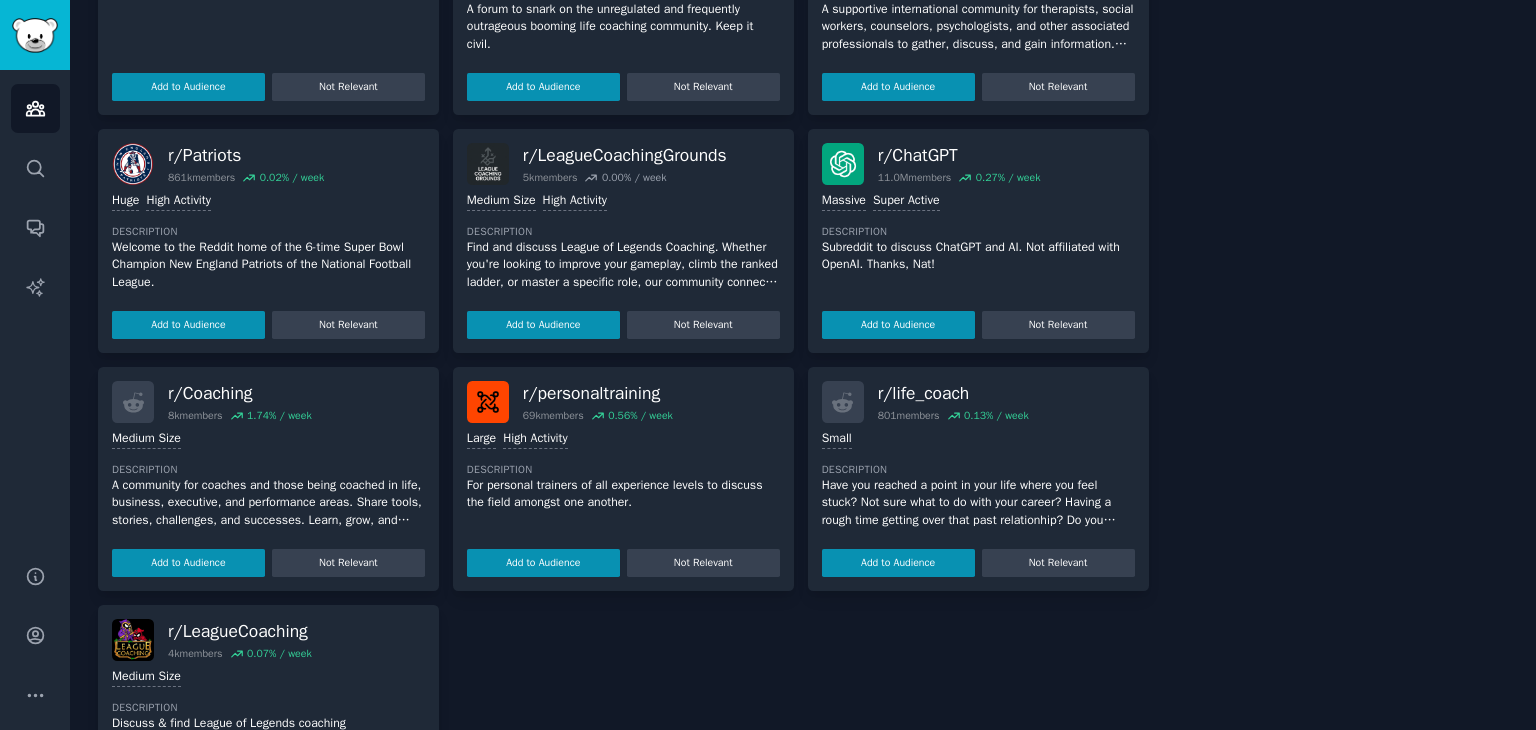 drag, startPoint x: 373, startPoint y: 505, endPoint x: 289, endPoint y: 485, distance: 86.34813 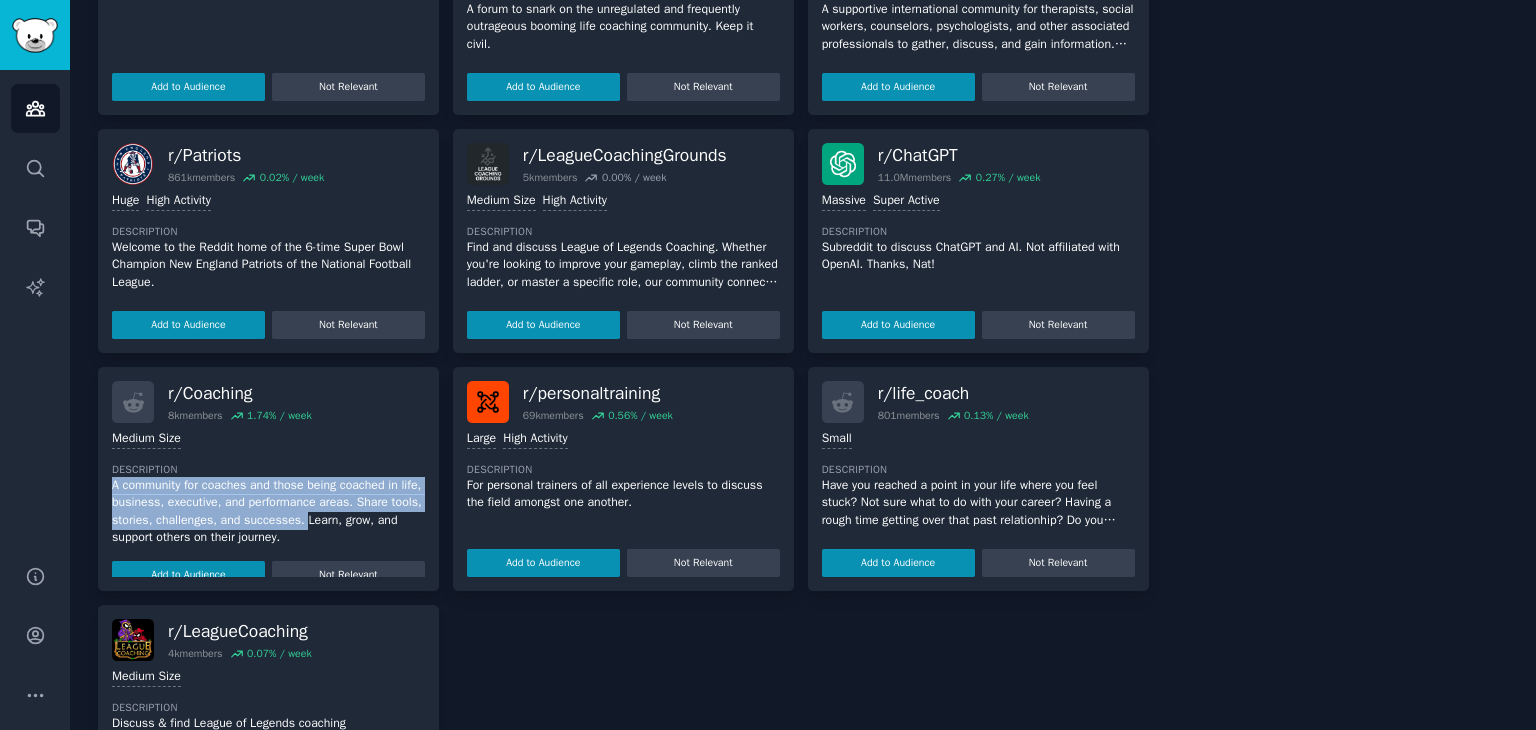 drag, startPoint x: 112, startPoint y: 486, endPoint x: 330, endPoint y: 525, distance: 221.46106 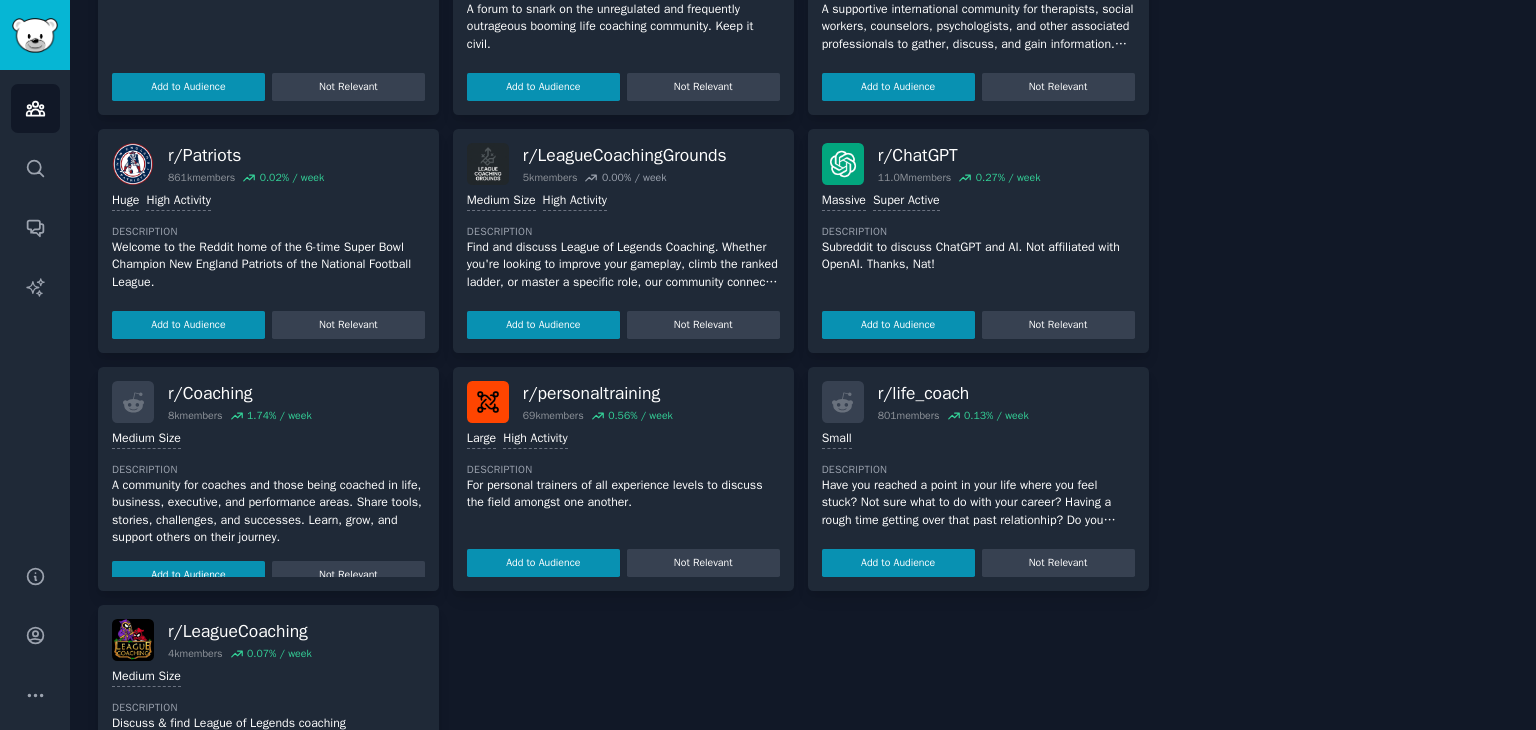 click on "r/ Coaching" at bounding box center [240, 393] 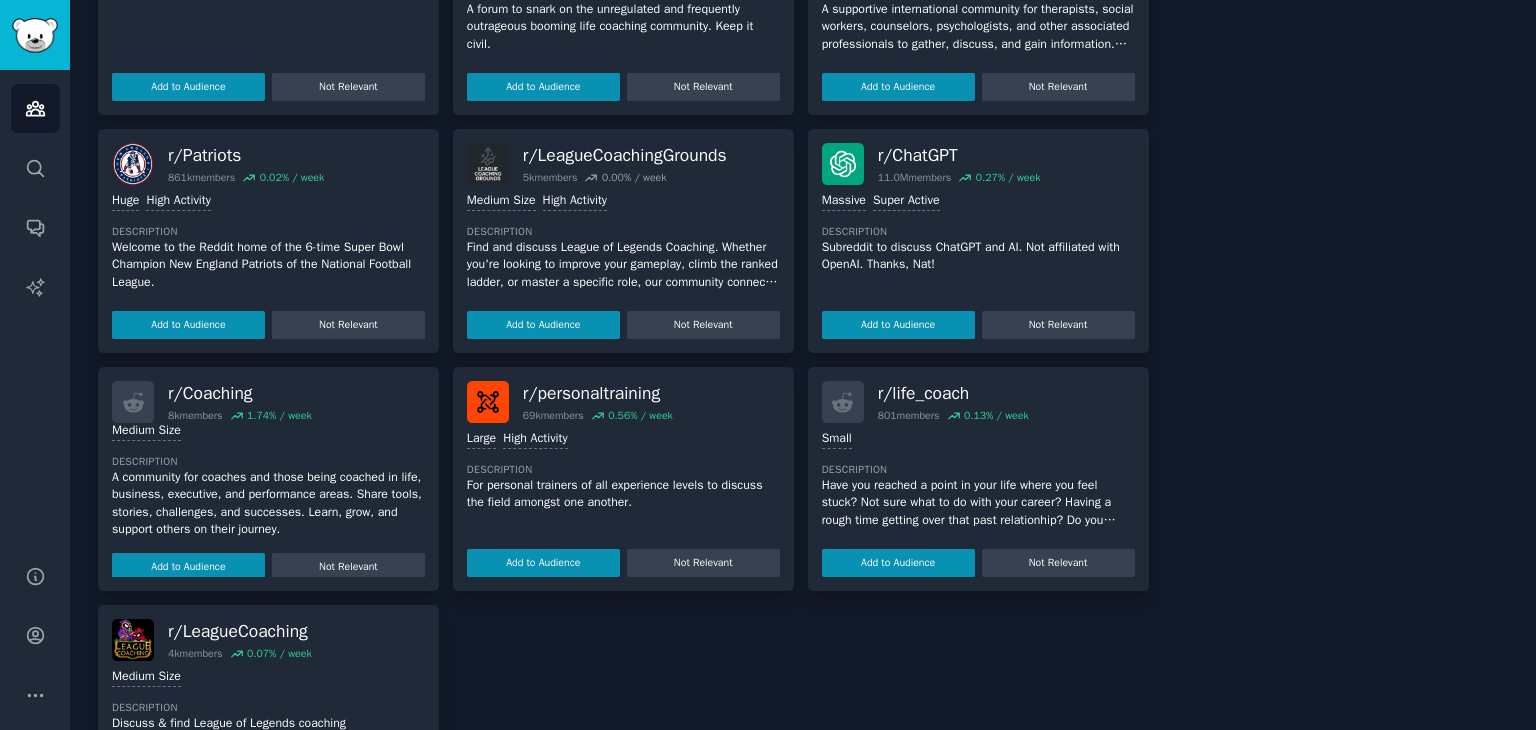 scroll, scrollTop: 11, scrollLeft: 0, axis: vertical 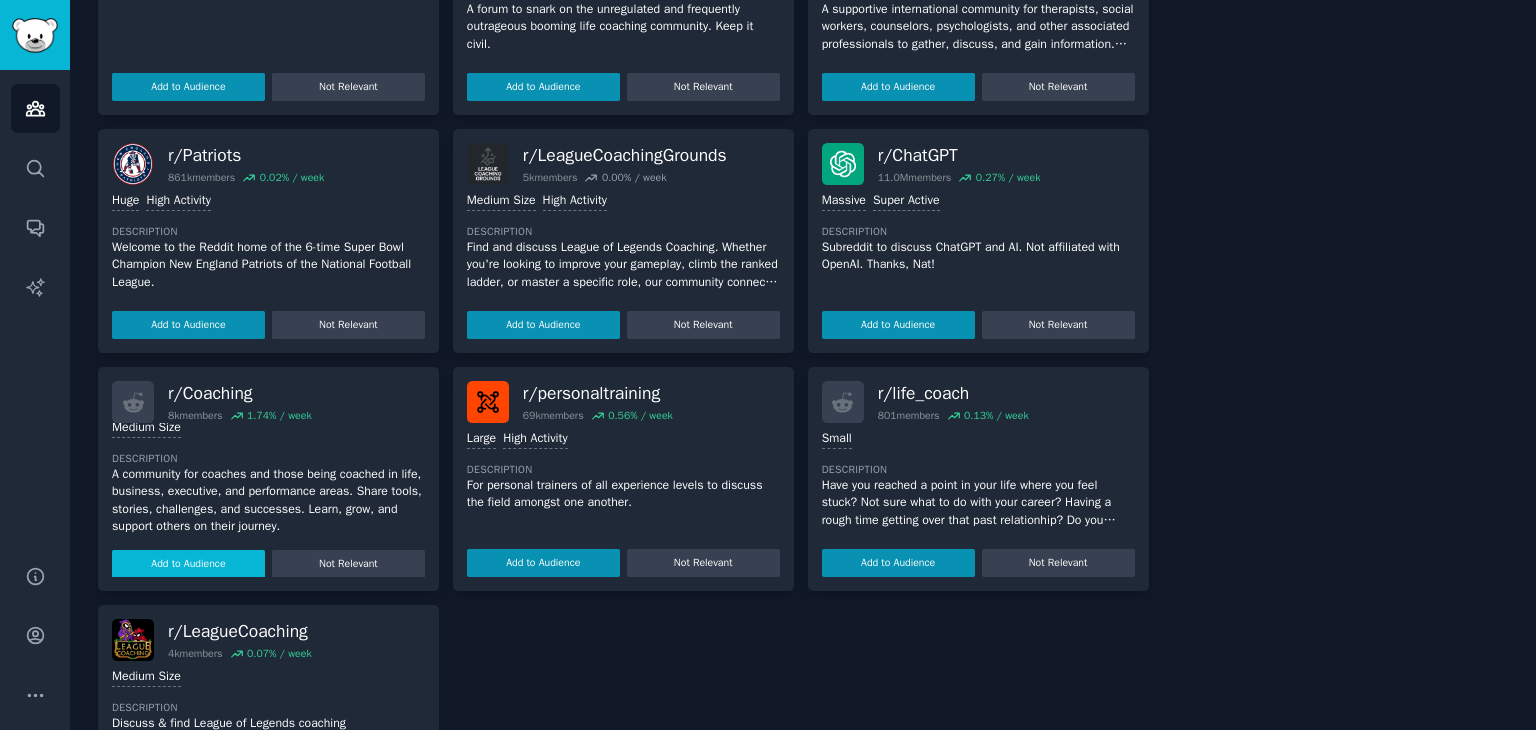 click on "Add to Audience" at bounding box center (188, 564) 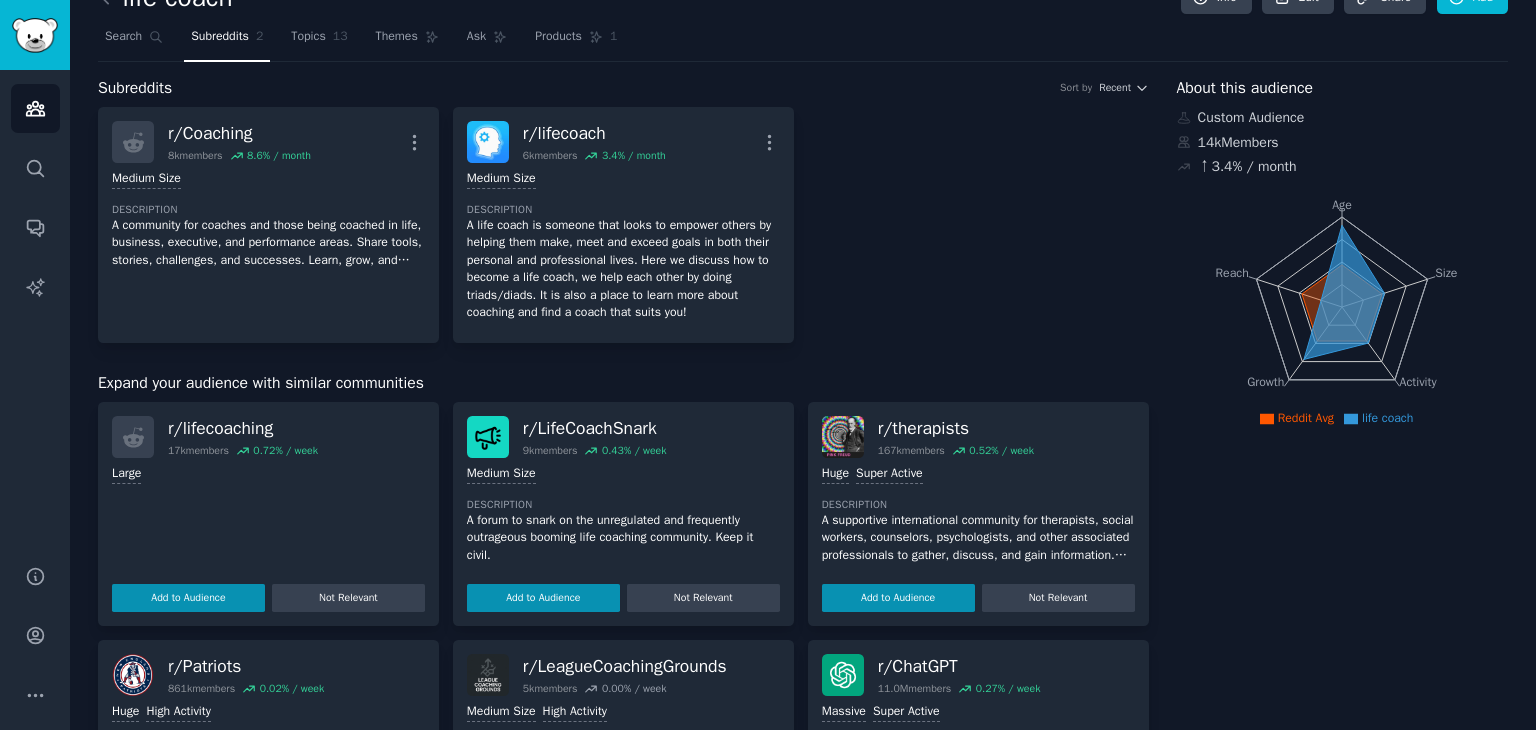 scroll, scrollTop: 36, scrollLeft: 0, axis: vertical 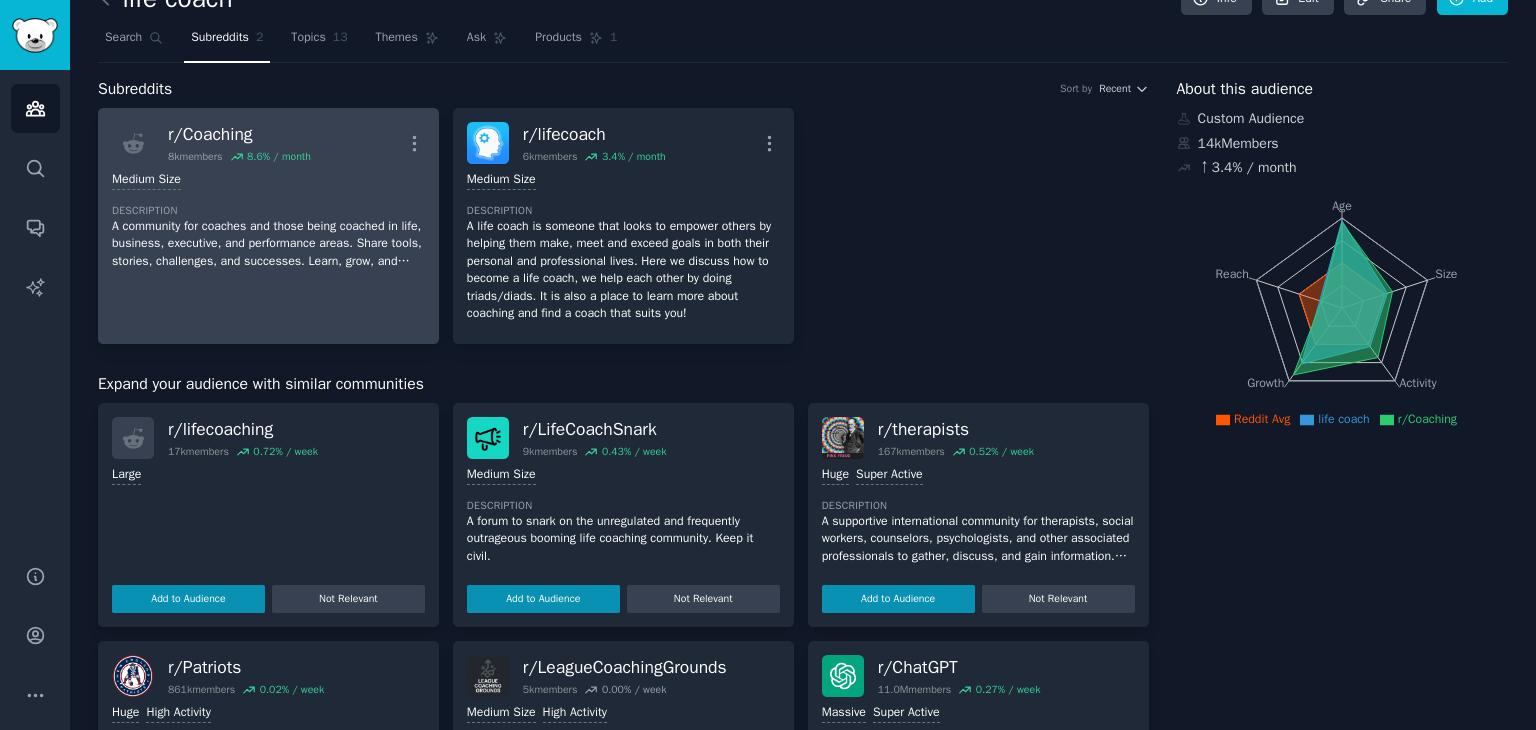 click on "A community for coaches and those being coached in life, business, executive, and performance areas. Share tools, stories, challenges, and successes. Learn, grow, and support others on their journey." at bounding box center (268, 244) 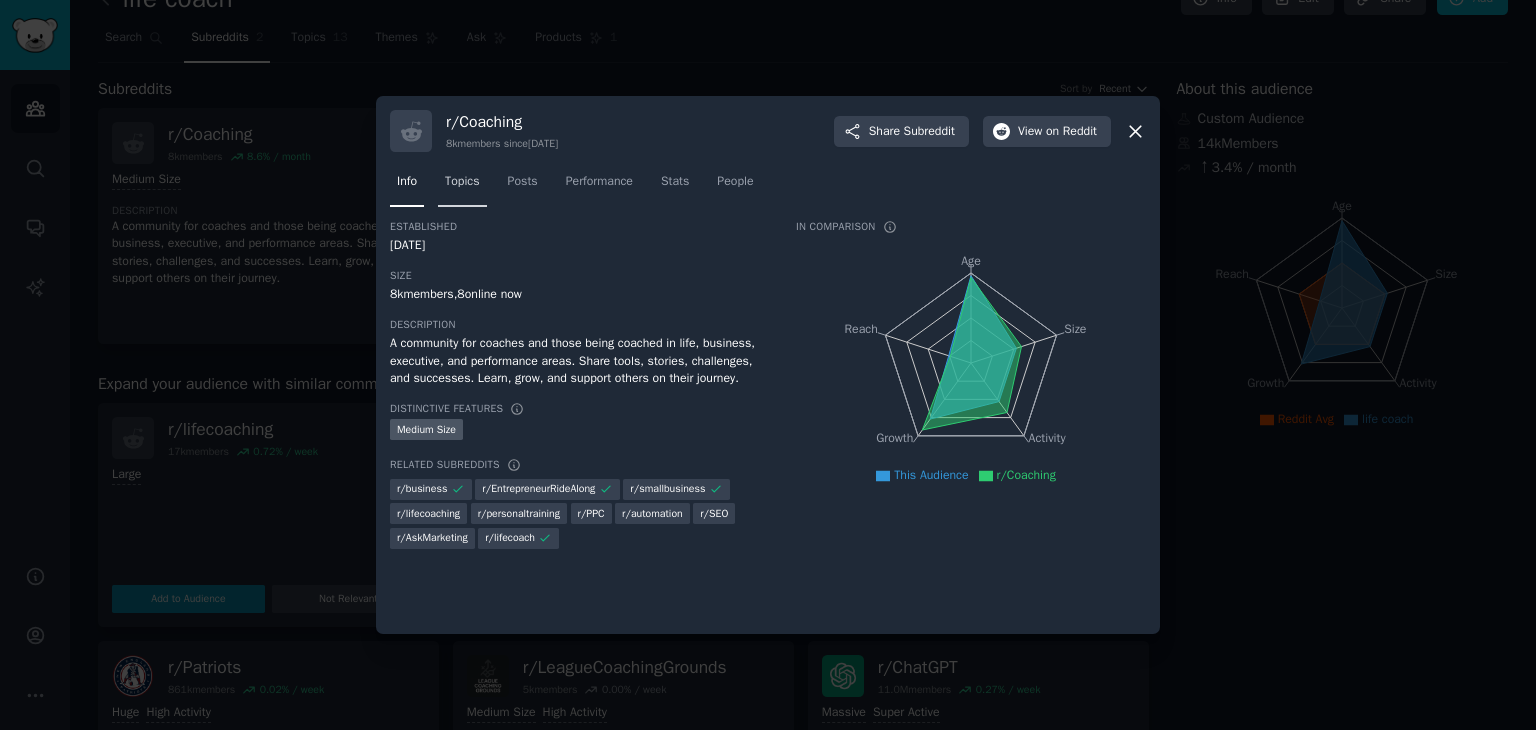 click on "Topics" at bounding box center [462, 182] 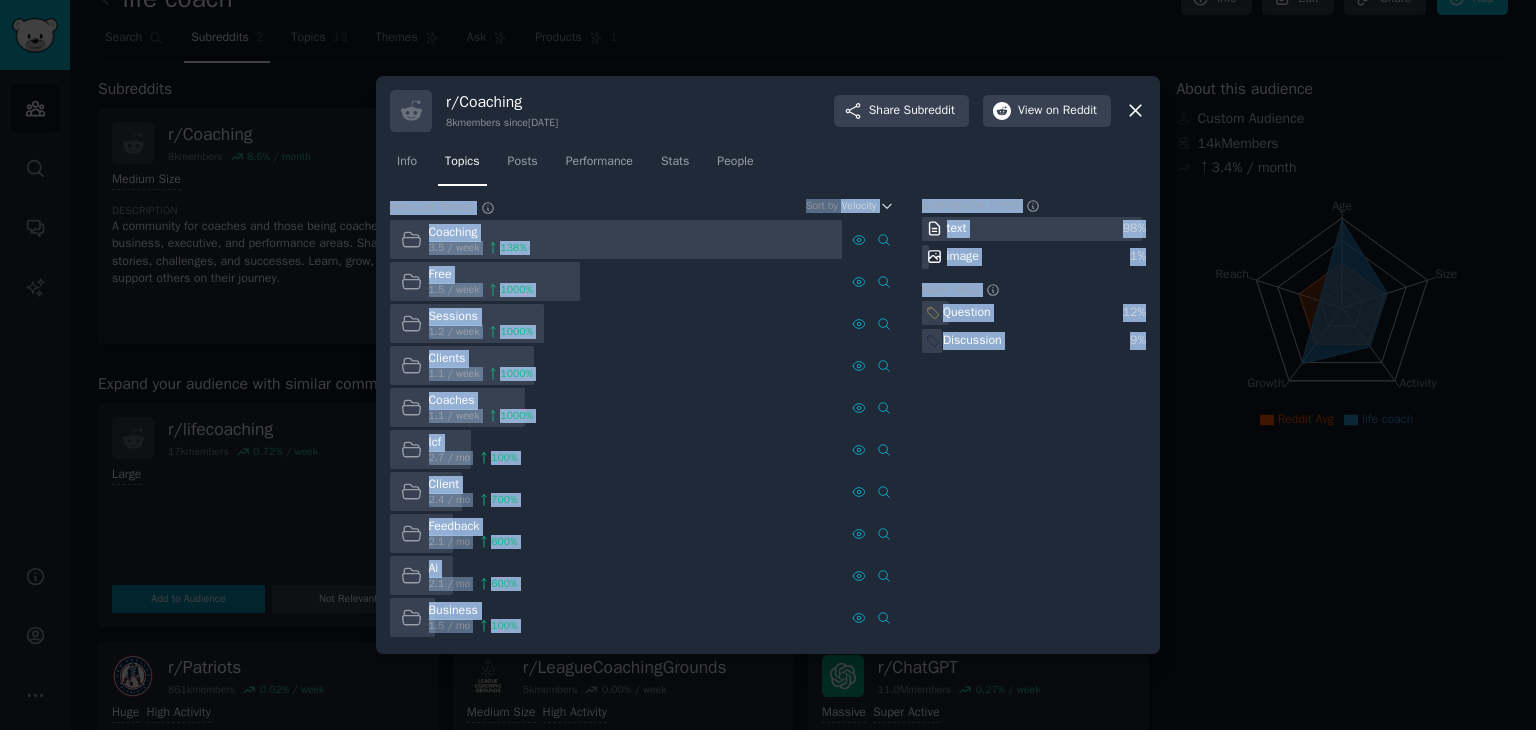 drag, startPoint x: 385, startPoint y: 205, endPoint x: 1144, endPoint y: 341, distance: 771.0882 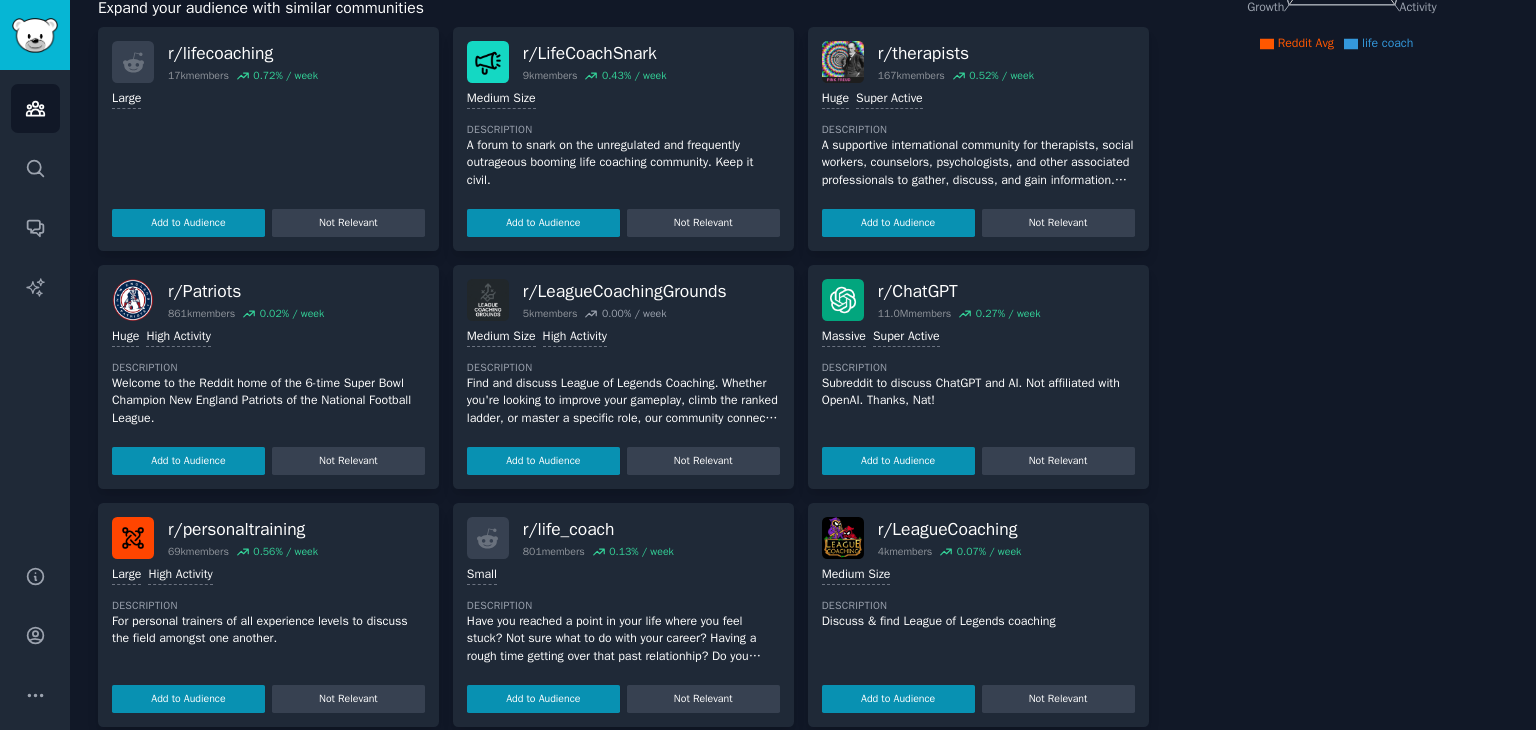 scroll, scrollTop: 312, scrollLeft: 0, axis: vertical 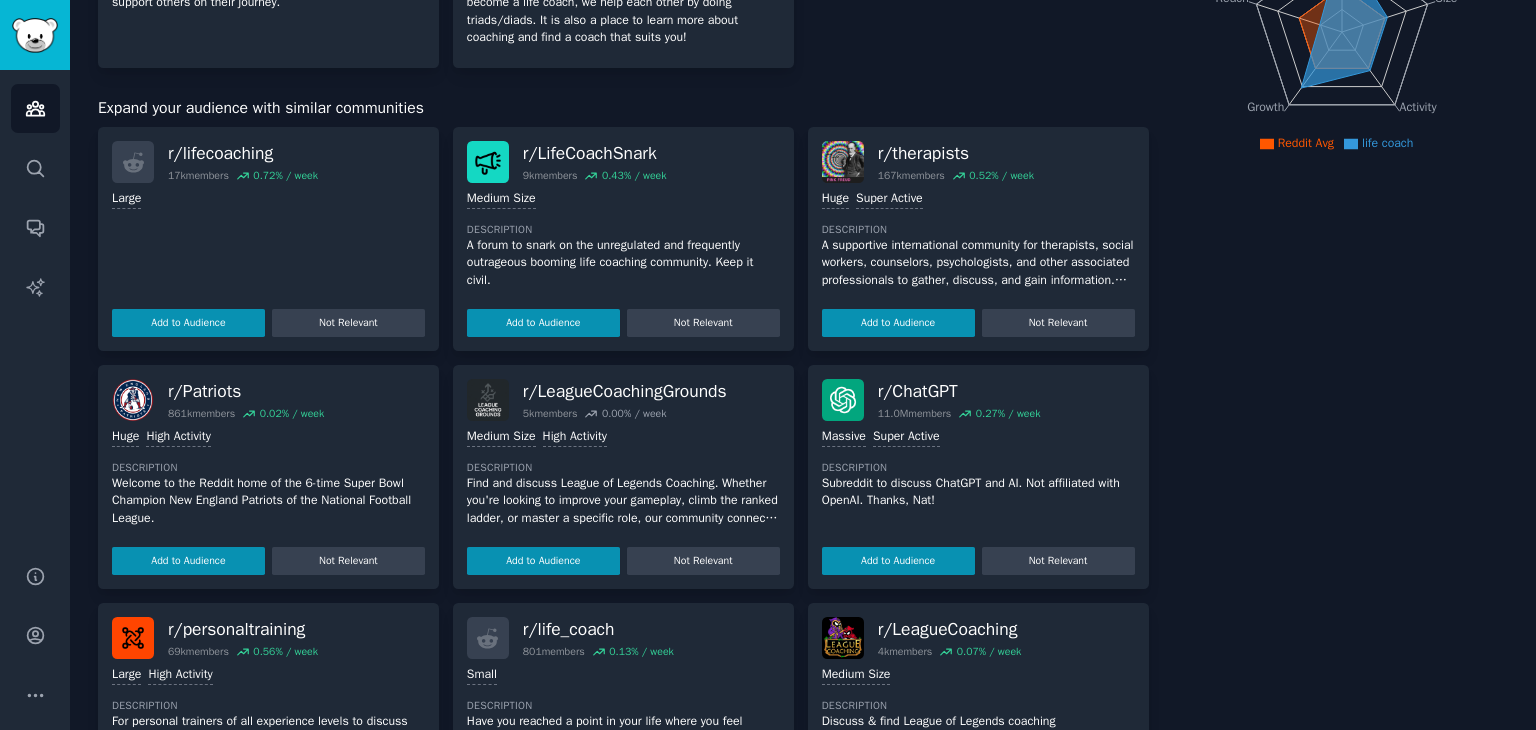 click on "A supportive international community for therapists, social workers, counselors, psychologists, and other associated professionals to gather, discuss, and gain information. You are welcome to set your own flair or contact mod mail to get a verified flair so that other members know you are a certified professional.
Posts or comments by non professionals will be  removed." at bounding box center [978, 263] 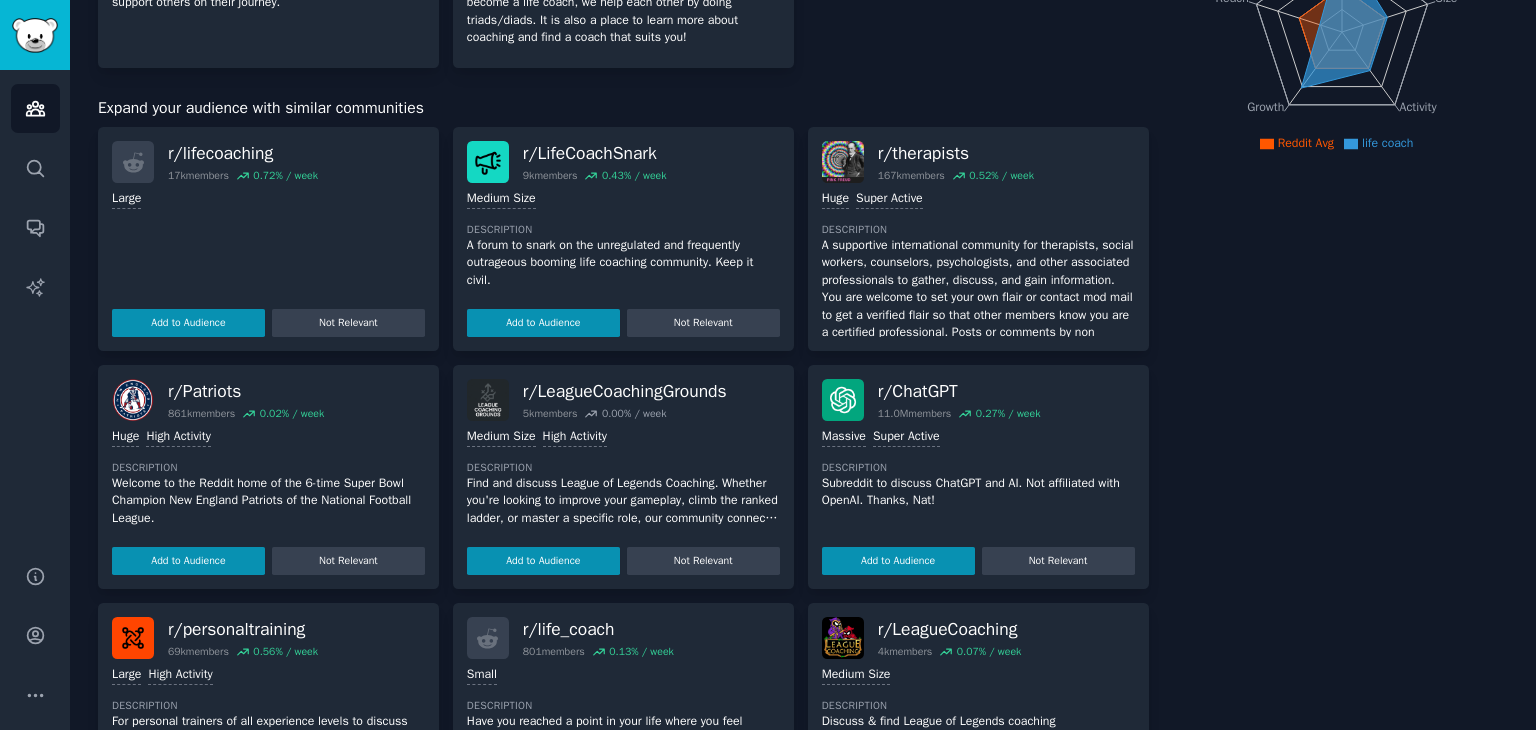click on "A supportive international community for therapists, social workers, counselors, psychologists, and other associated professionals to gather, discuss, and gain information. You are welcome to set your own flair or contact mod mail to get a verified flair so that other members know you are a certified professional.
Posts or comments by non professionals will be  removed." at bounding box center (978, 298) 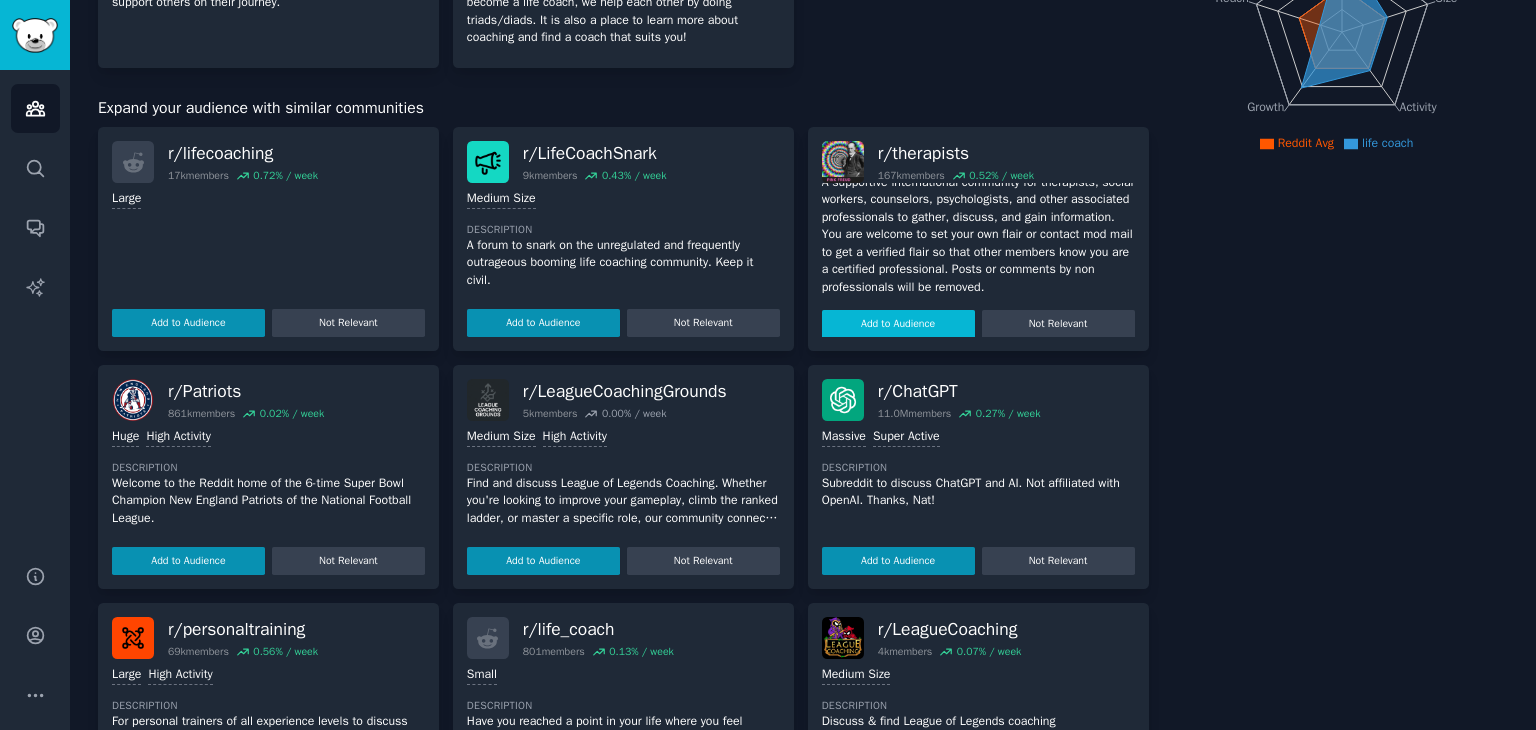 click on "Add to Audience" at bounding box center [898, 324] 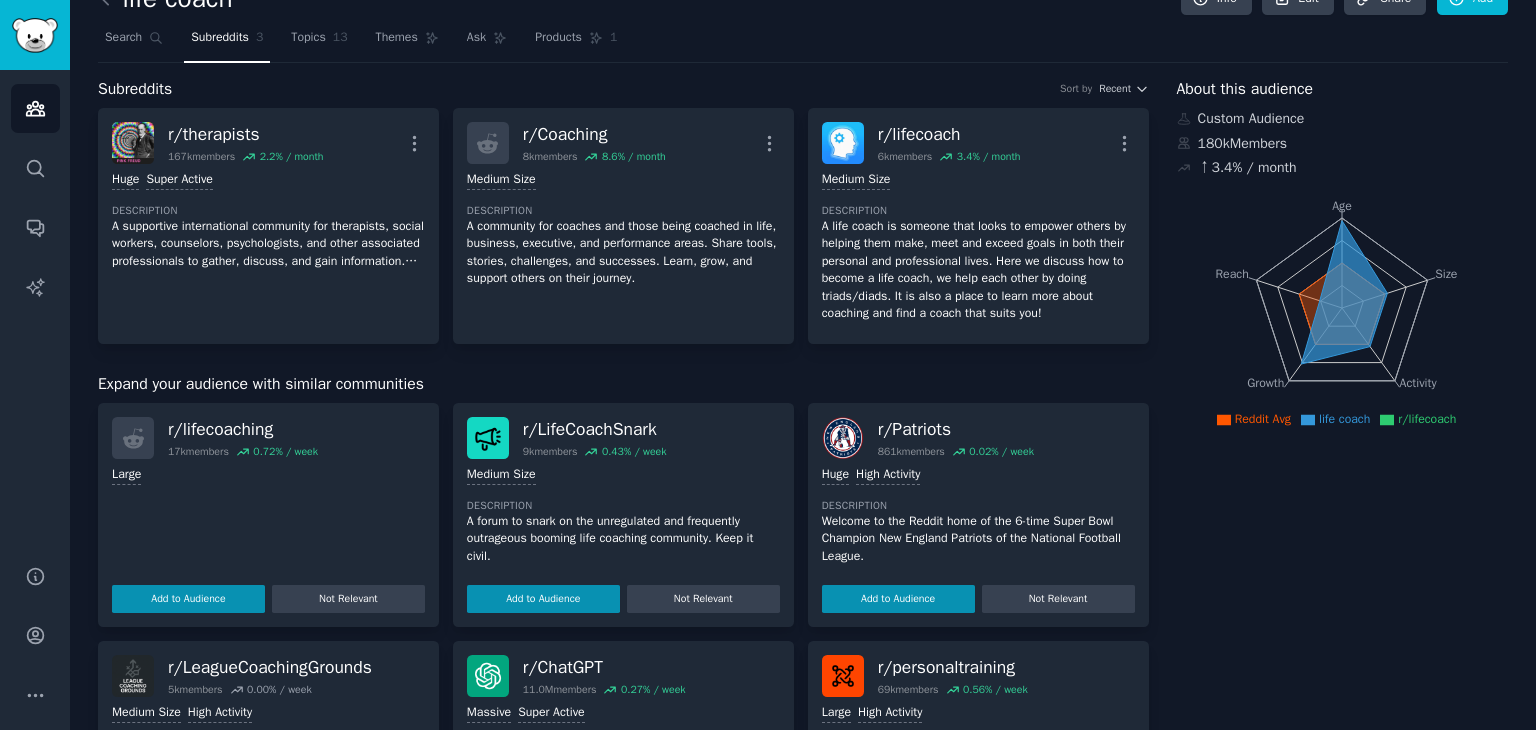 scroll, scrollTop: 0, scrollLeft: 0, axis: both 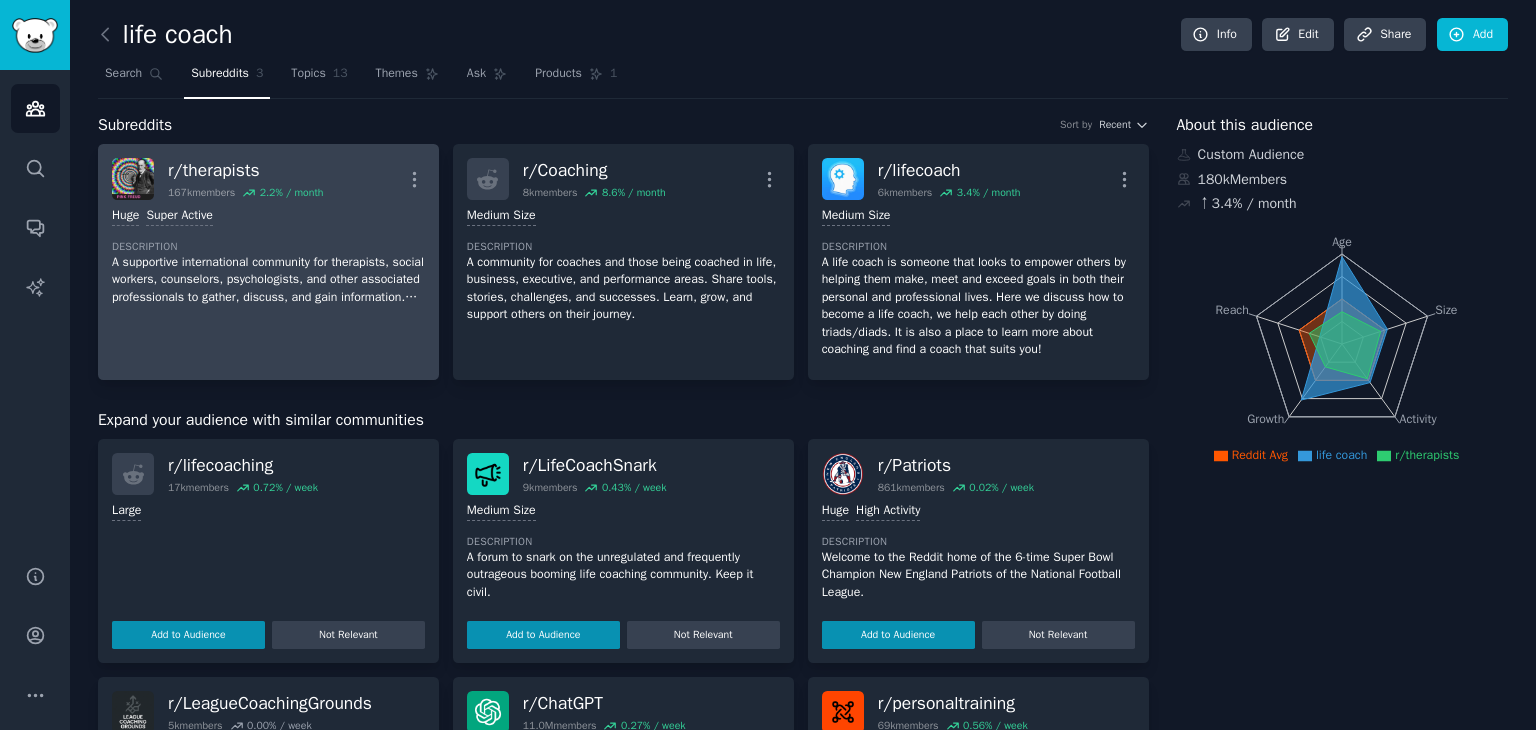 click on "A supportive international community for therapists, social workers, counselors, psychologists, and other associated professionals to gather, discuss, and gain information. You are welcome to set your own flair or contact mod mail to get a verified flair so that other members know you are a certified professional.
Posts or comments by non professionals will be  removed." at bounding box center (268, 280) 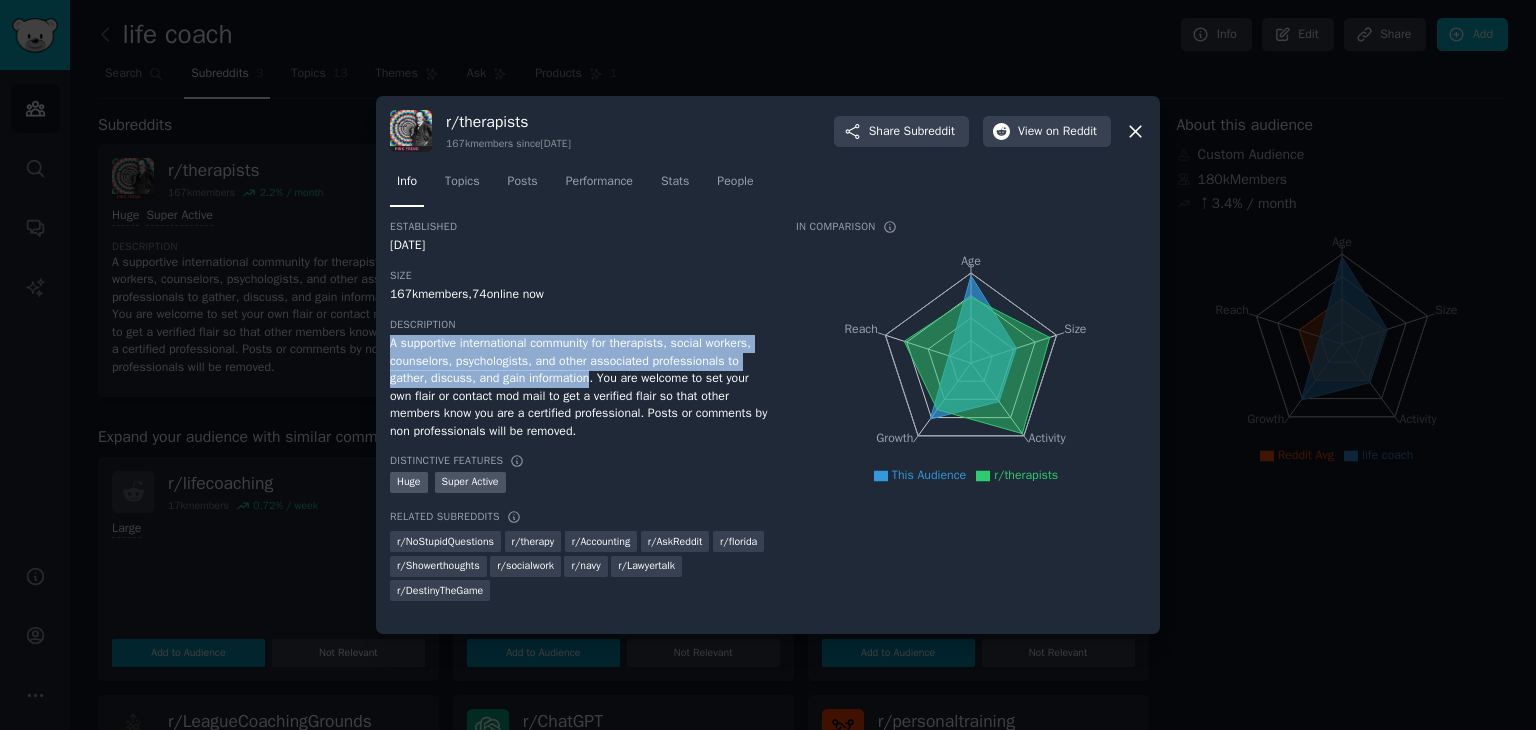 drag, startPoint x: 392, startPoint y: 345, endPoint x: 590, endPoint y: 382, distance: 201.4274 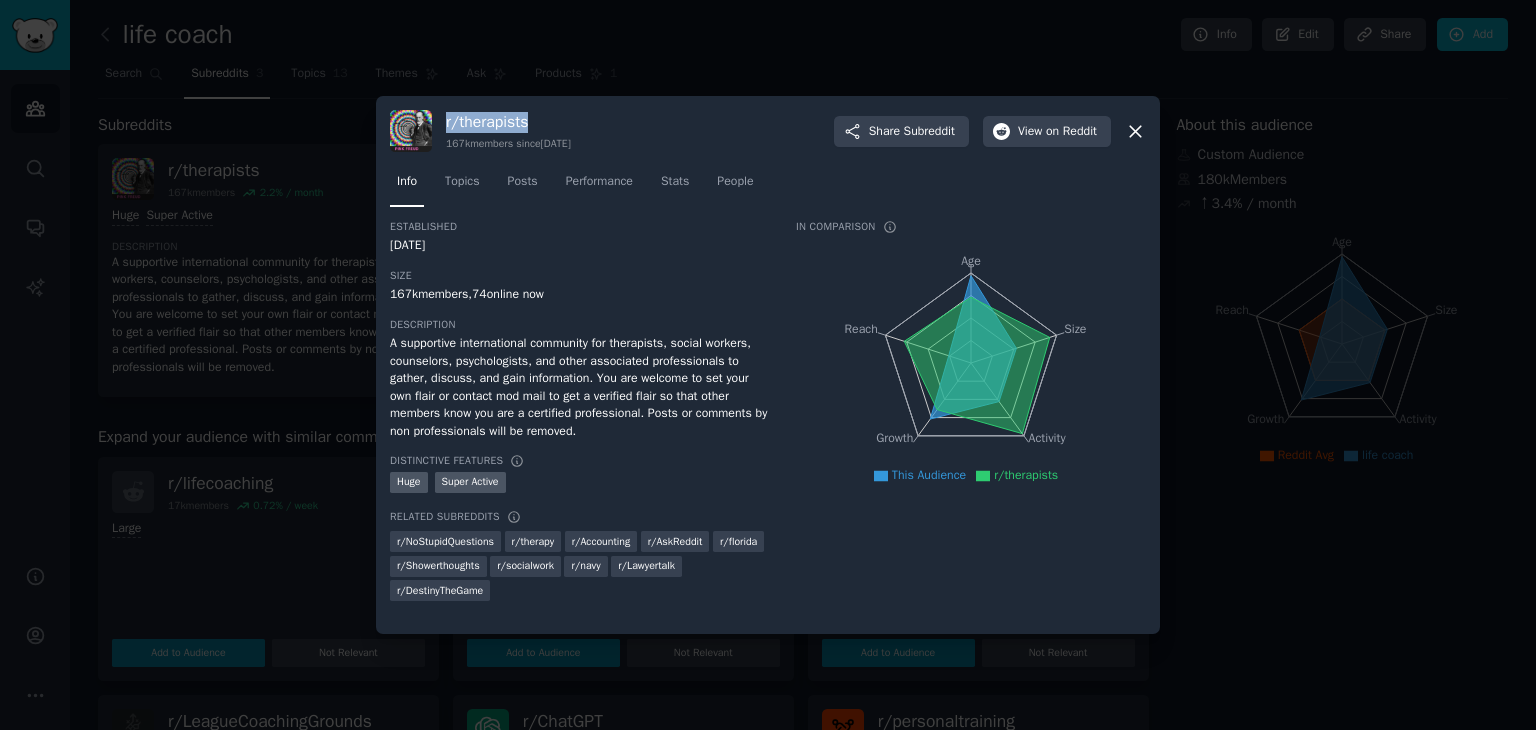 drag, startPoint x: 446, startPoint y: 122, endPoint x: 557, endPoint y: 121, distance: 111.0045 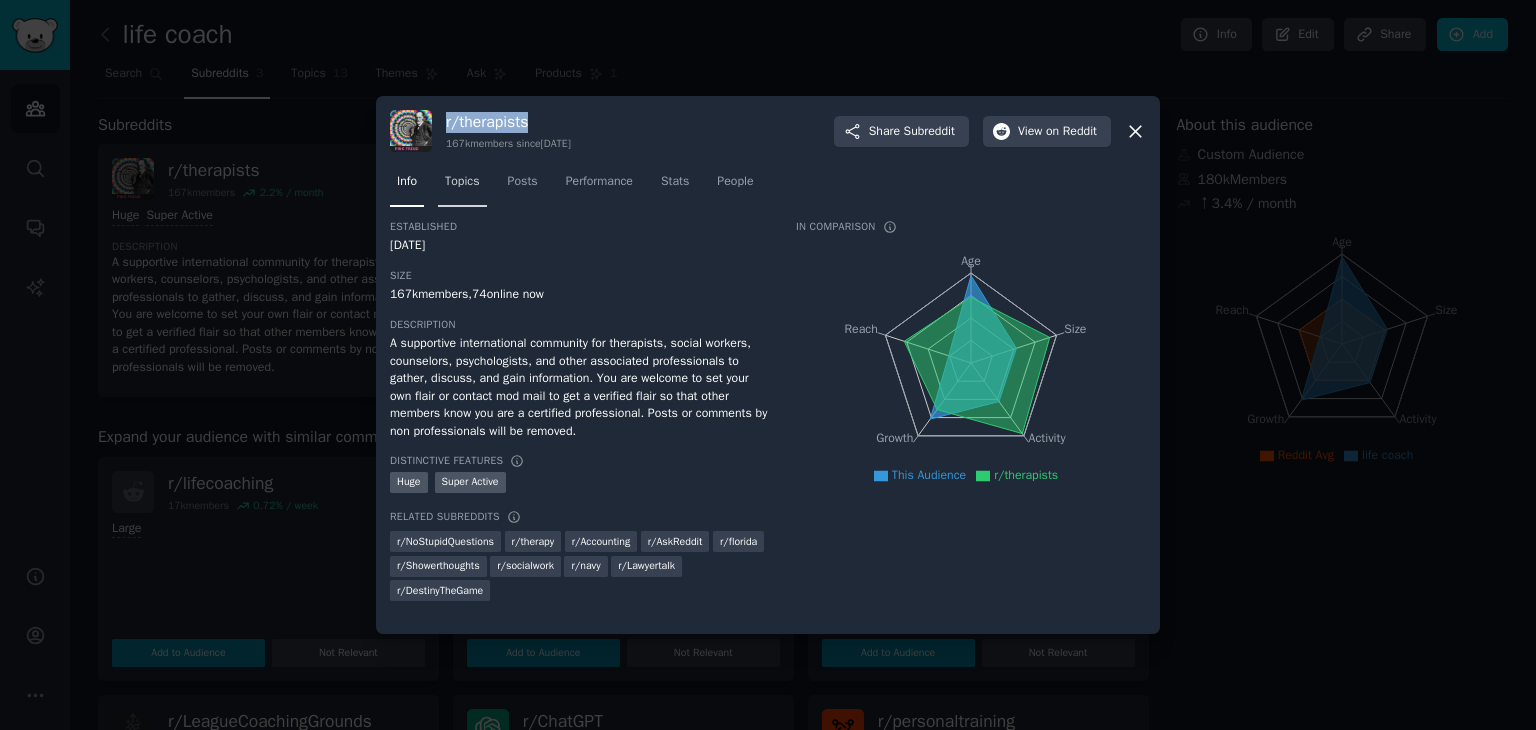 click on "Topics" at bounding box center (462, 182) 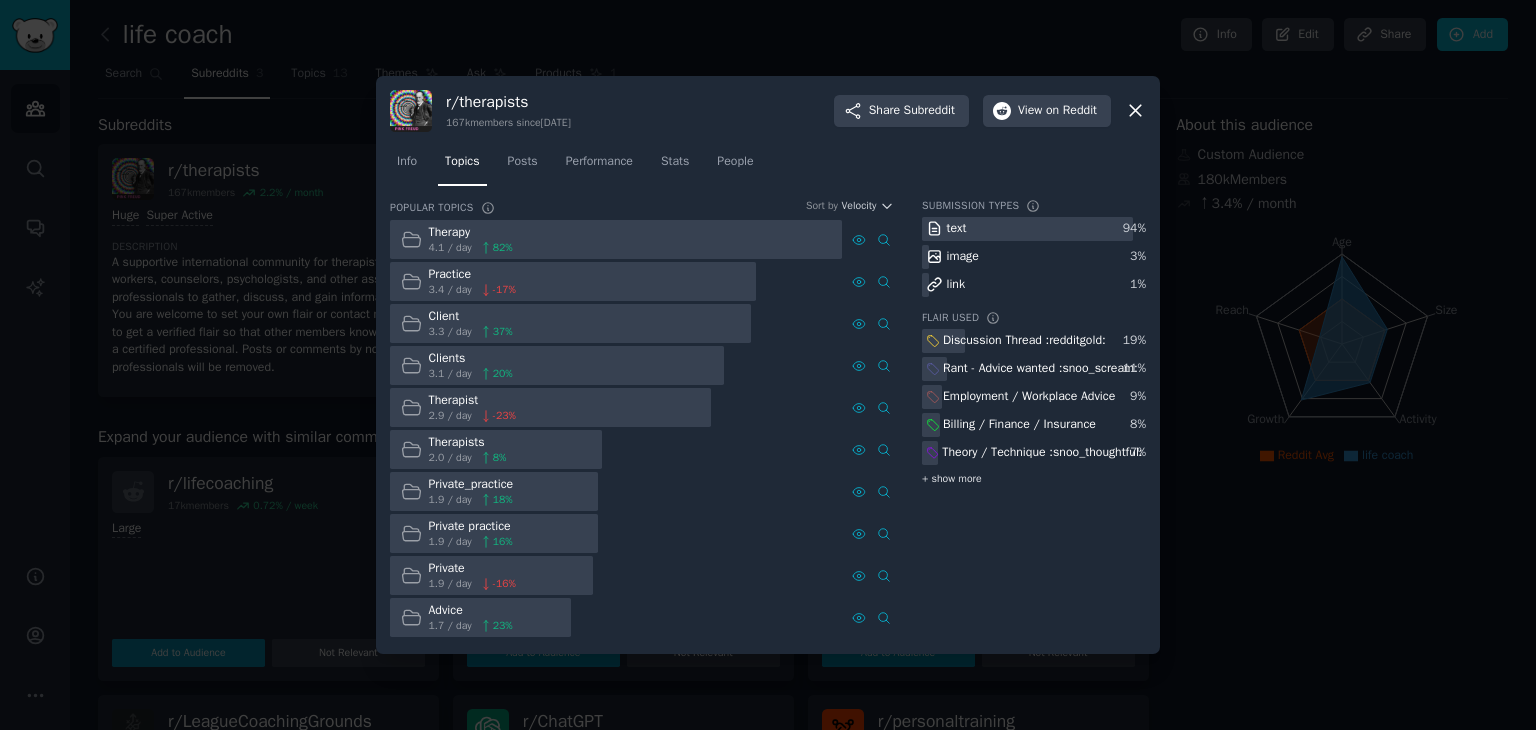click on "+ show more" at bounding box center [952, 479] 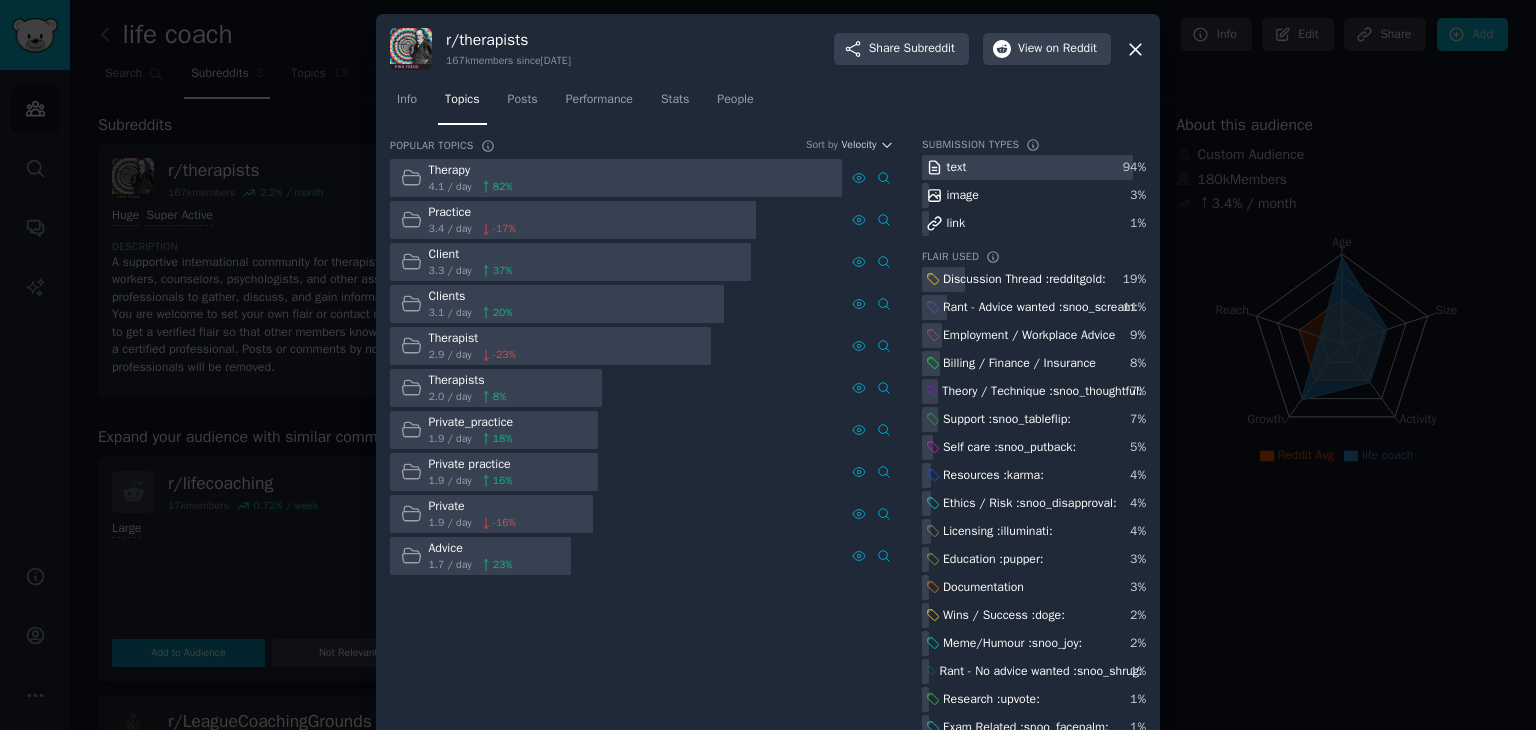 scroll, scrollTop: 4, scrollLeft: 0, axis: vertical 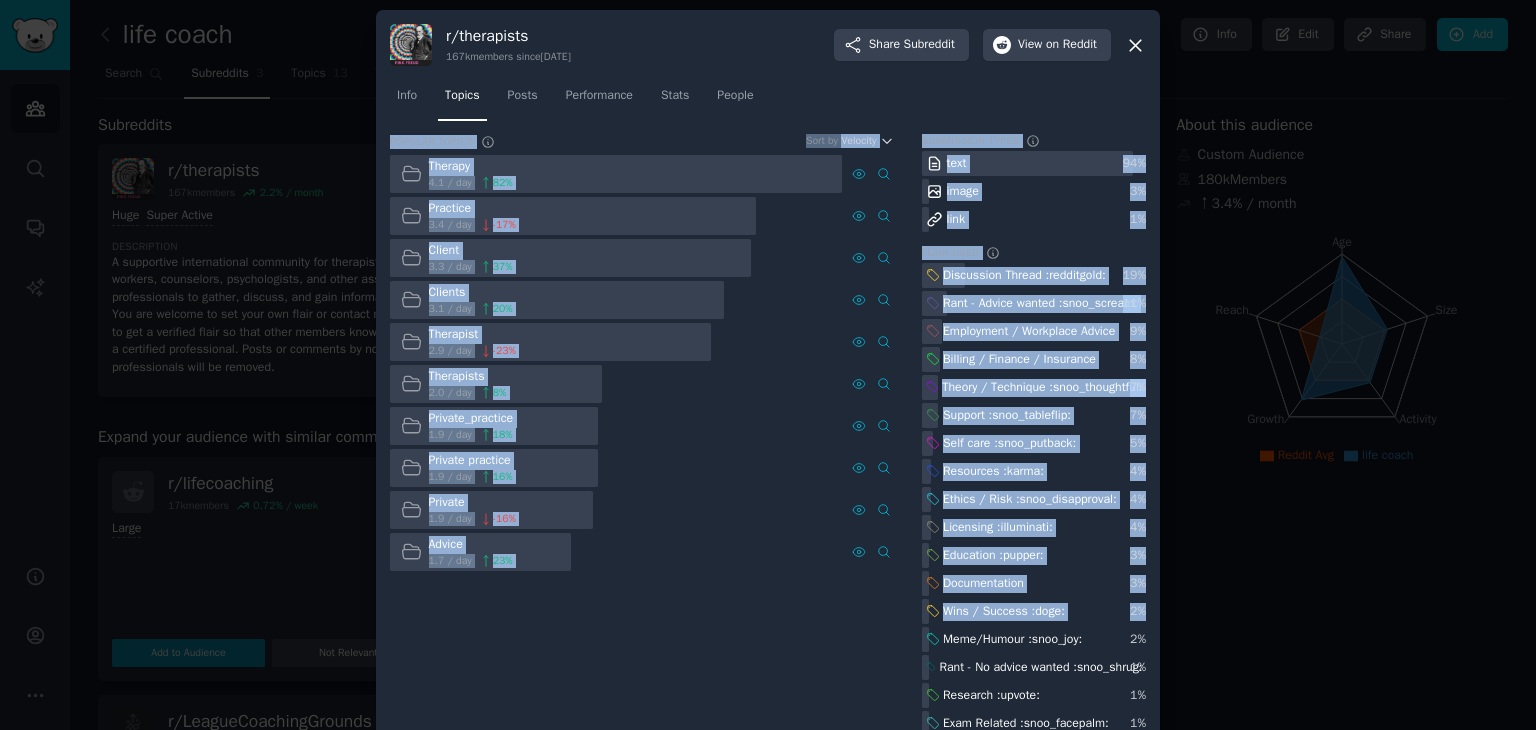 drag, startPoint x: 388, startPoint y: 144, endPoint x: 1118, endPoint y: 626, distance: 874.7708 